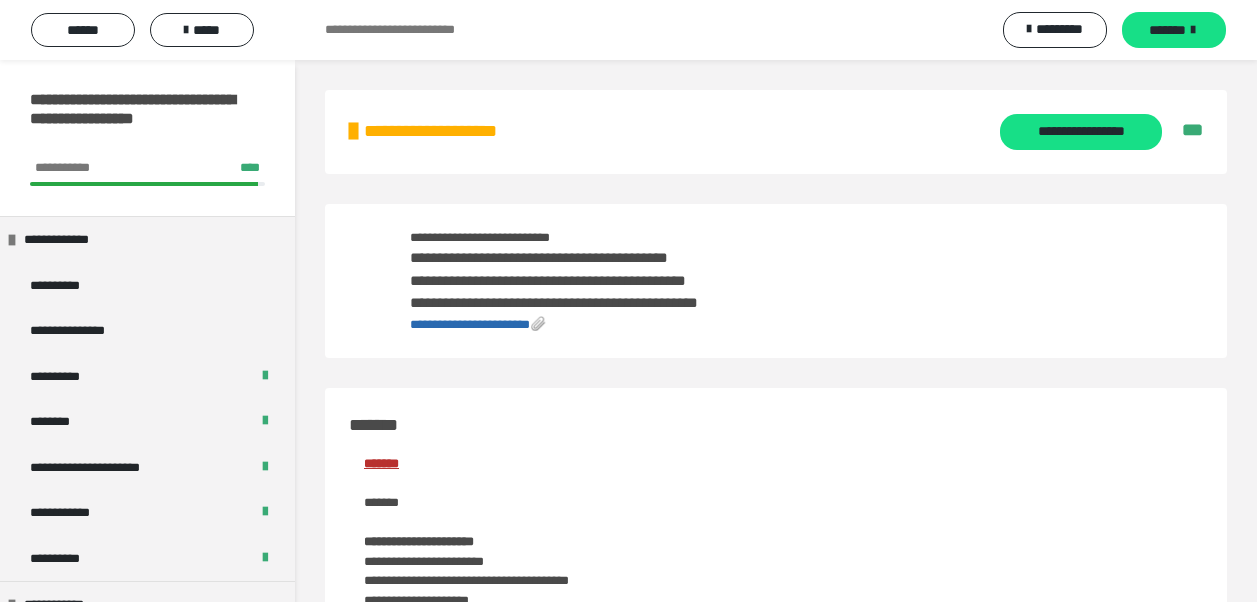scroll, scrollTop: 10, scrollLeft: 0, axis: vertical 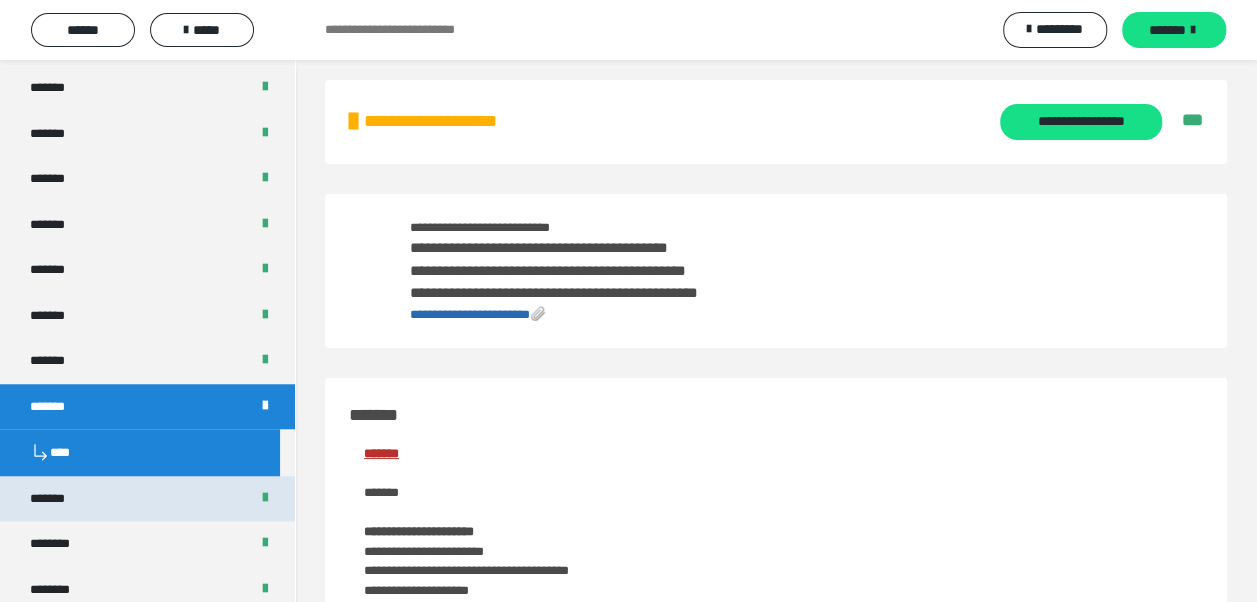 click on "*******" at bounding box center (58, 499) 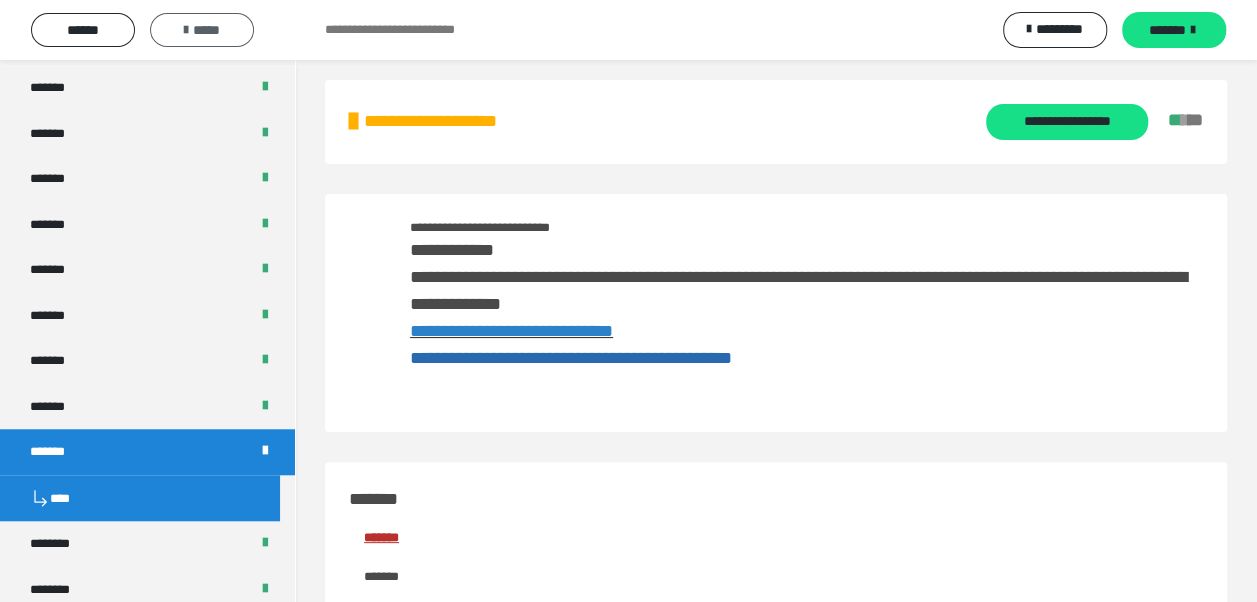 click on "*****" at bounding box center (202, 30) 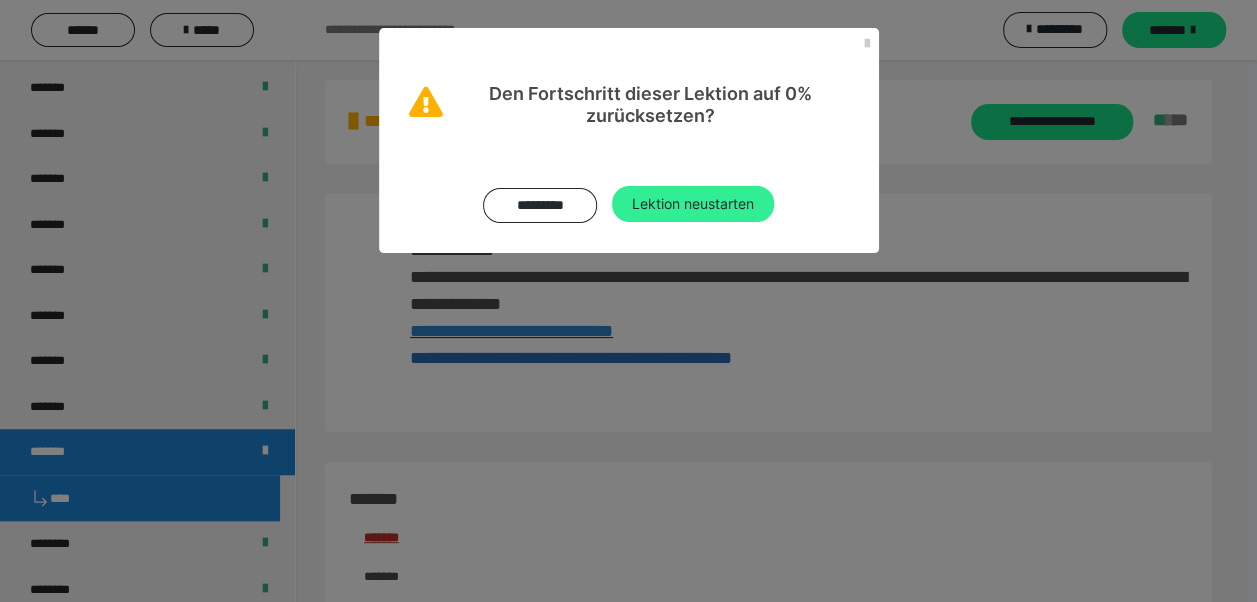 click on "Lektion neustarten" at bounding box center (693, 204) 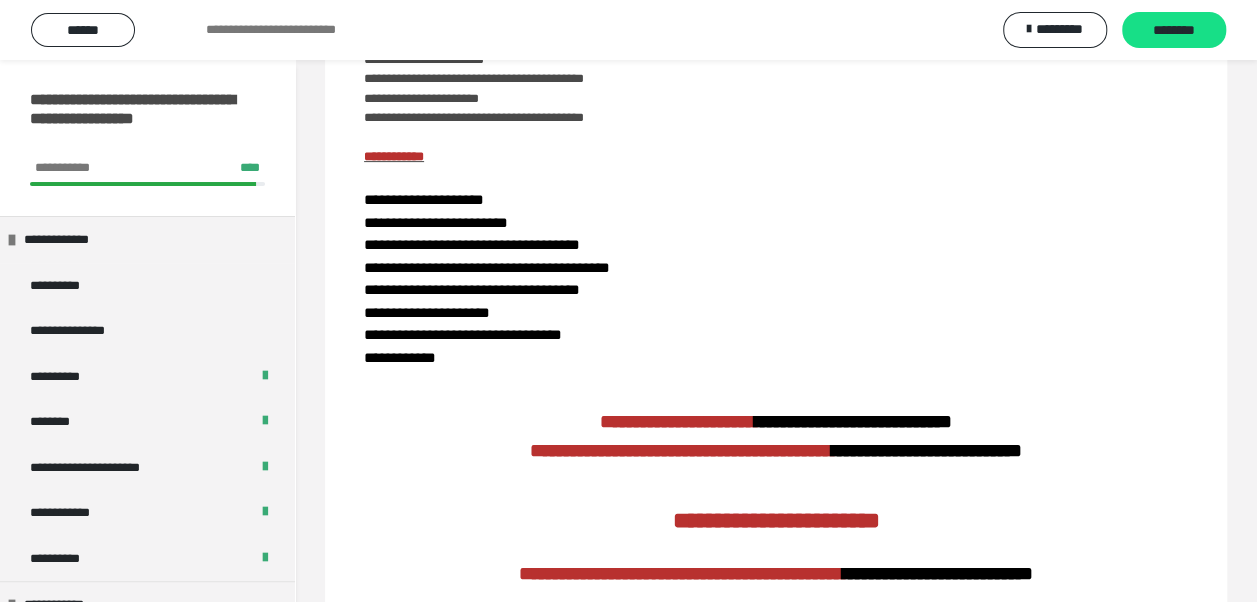 scroll, scrollTop: 0, scrollLeft: 0, axis: both 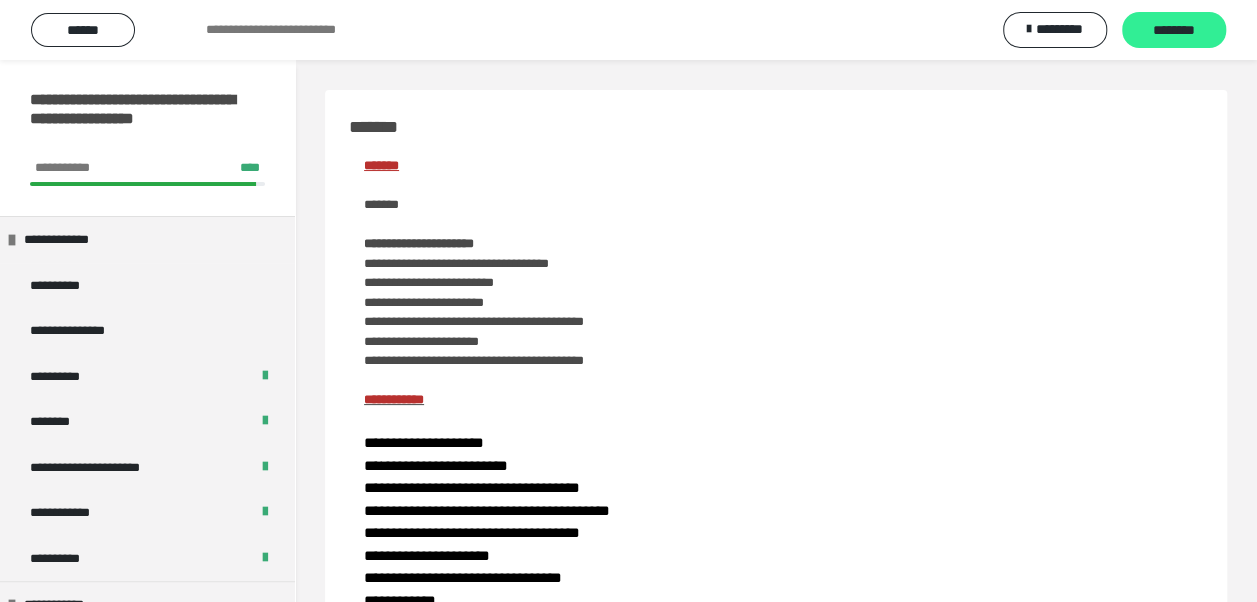 click on "********" at bounding box center (1174, 31) 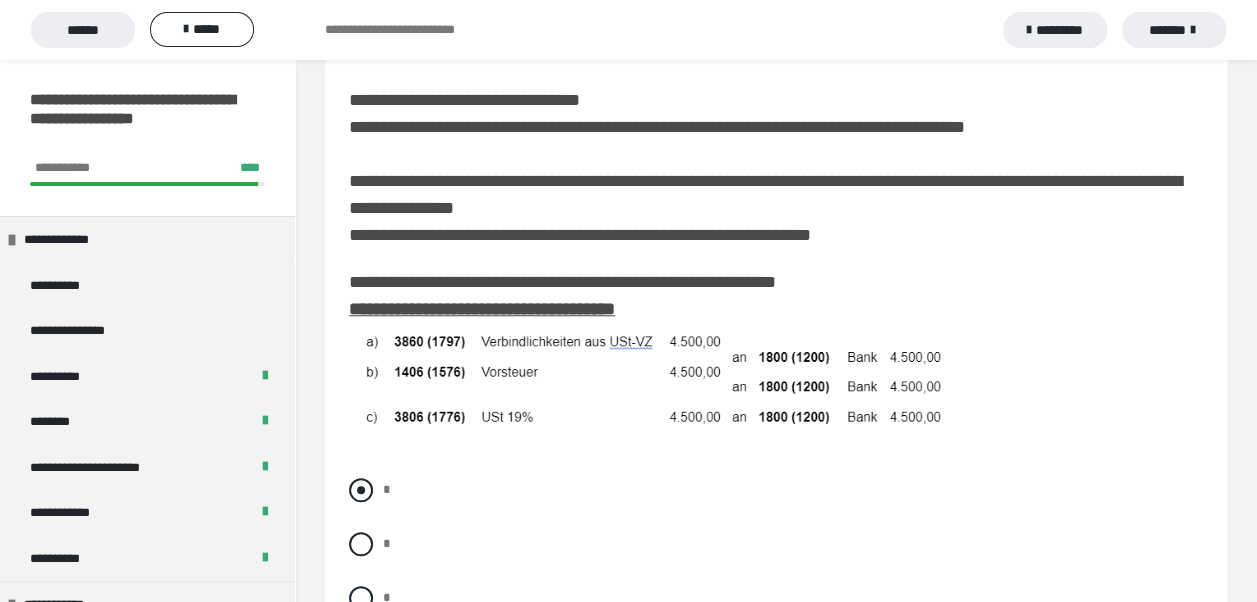 scroll, scrollTop: 800, scrollLeft: 0, axis: vertical 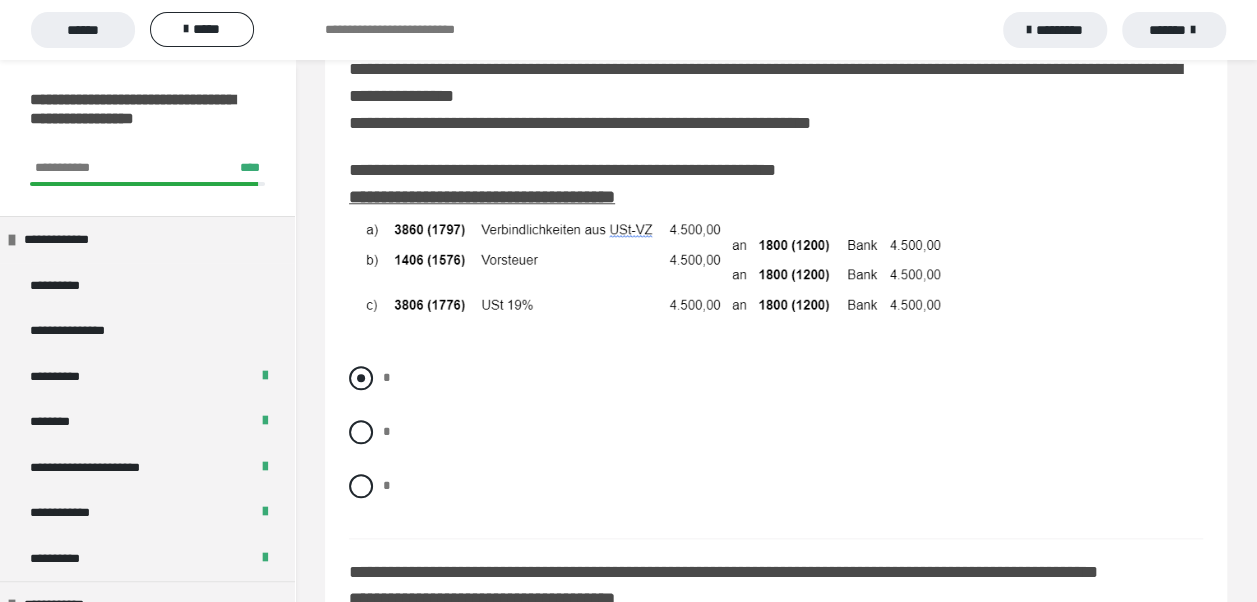click at bounding box center (361, 378) 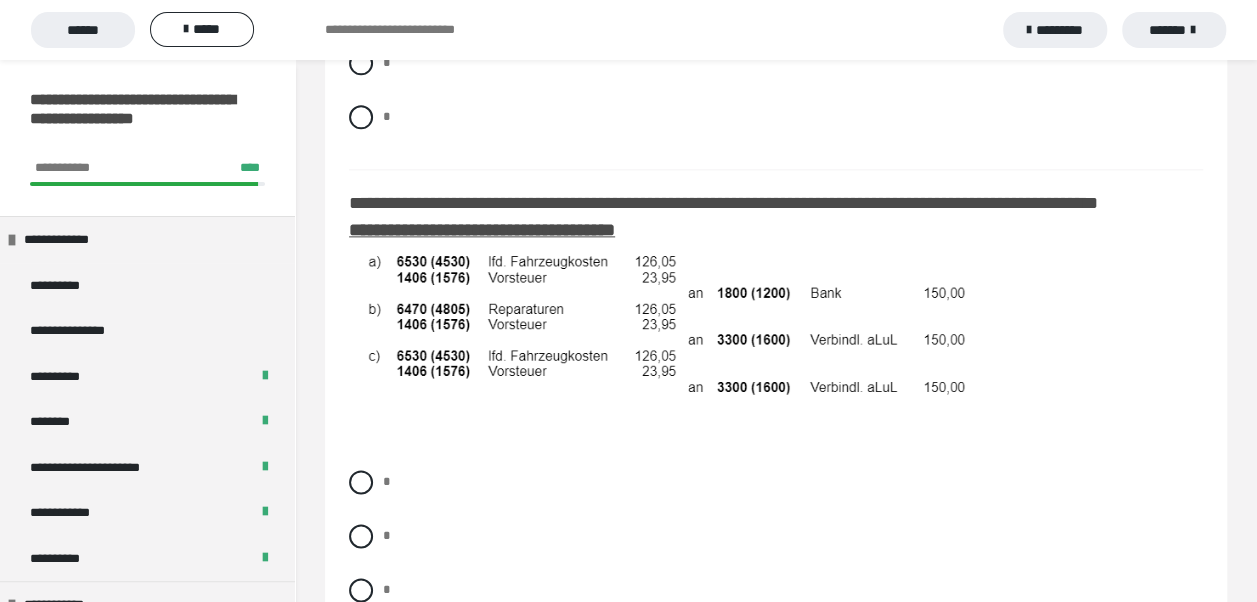 scroll, scrollTop: 1200, scrollLeft: 0, axis: vertical 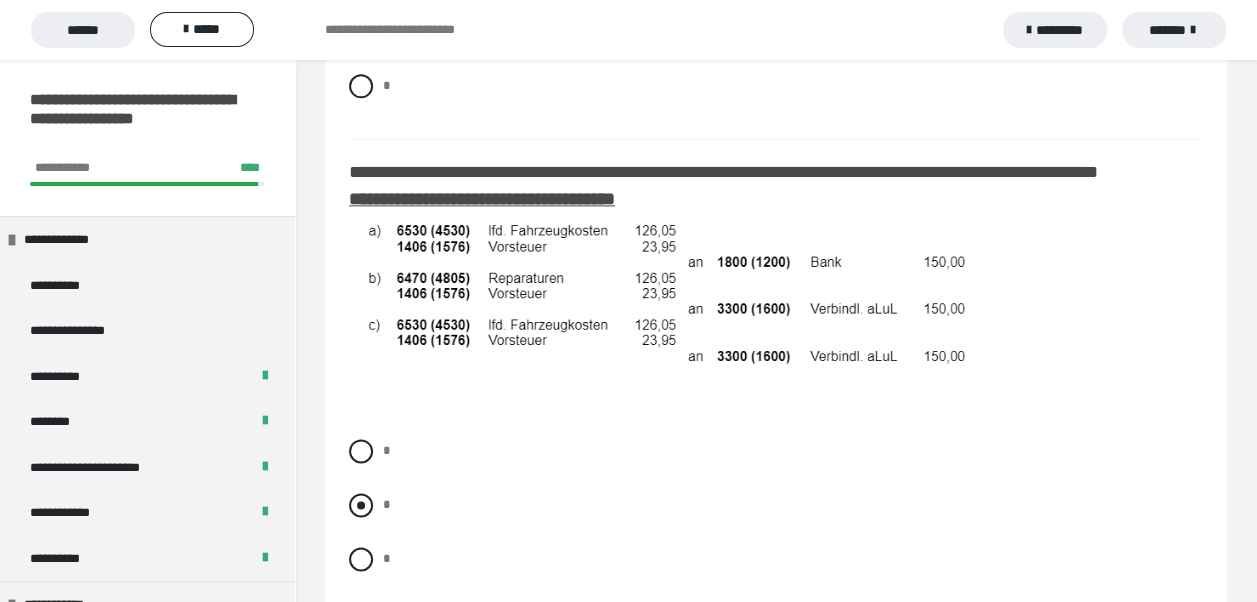 click at bounding box center (361, 505) 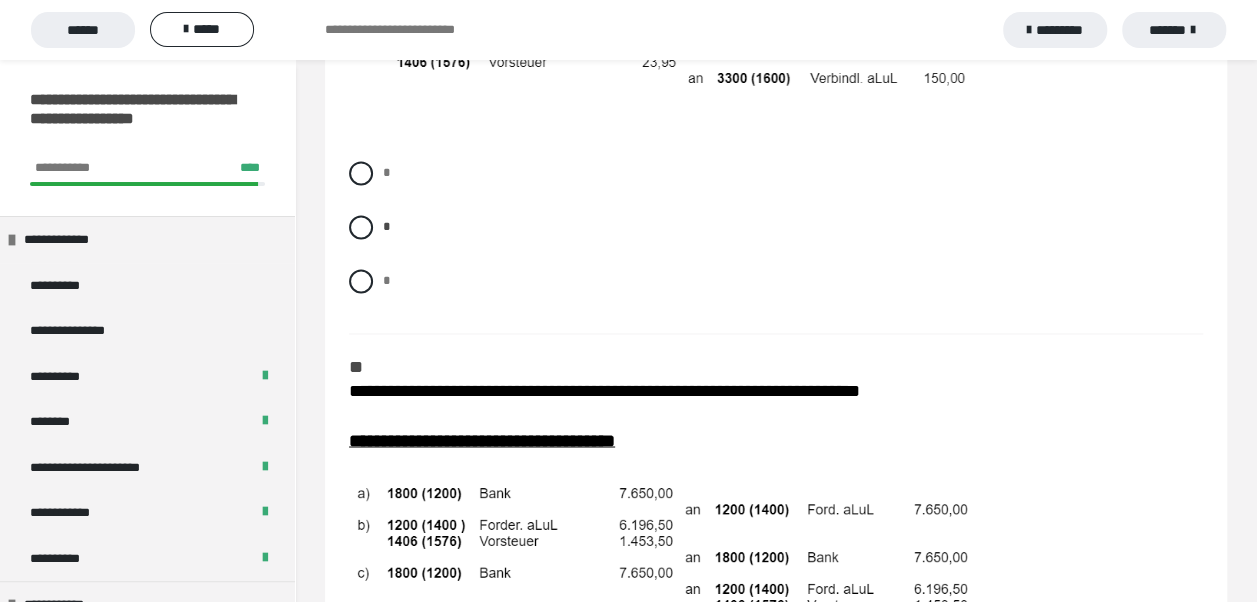 scroll, scrollTop: 1600, scrollLeft: 0, axis: vertical 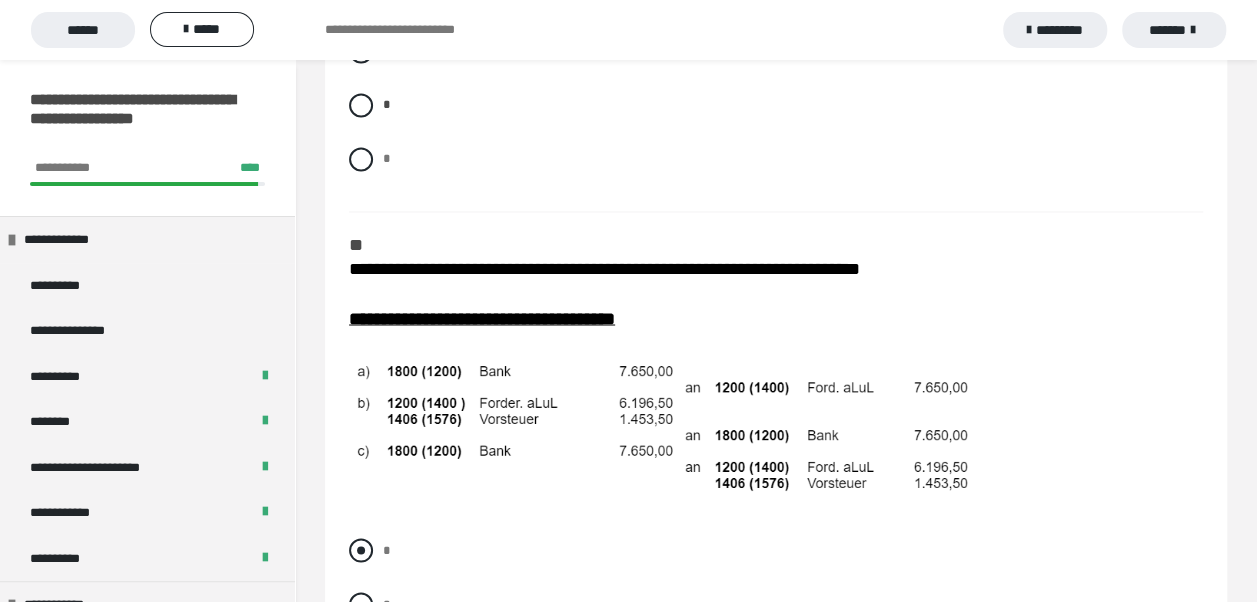 click at bounding box center [361, 550] 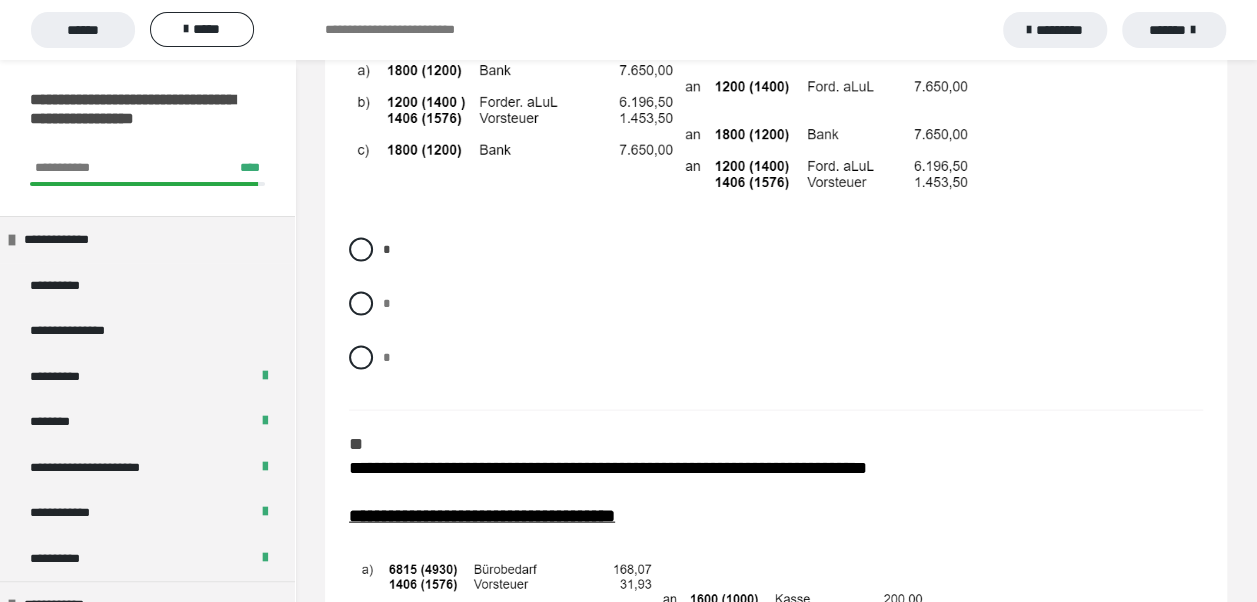 scroll, scrollTop: 2100, scrollLeft: 0, axis: vertical 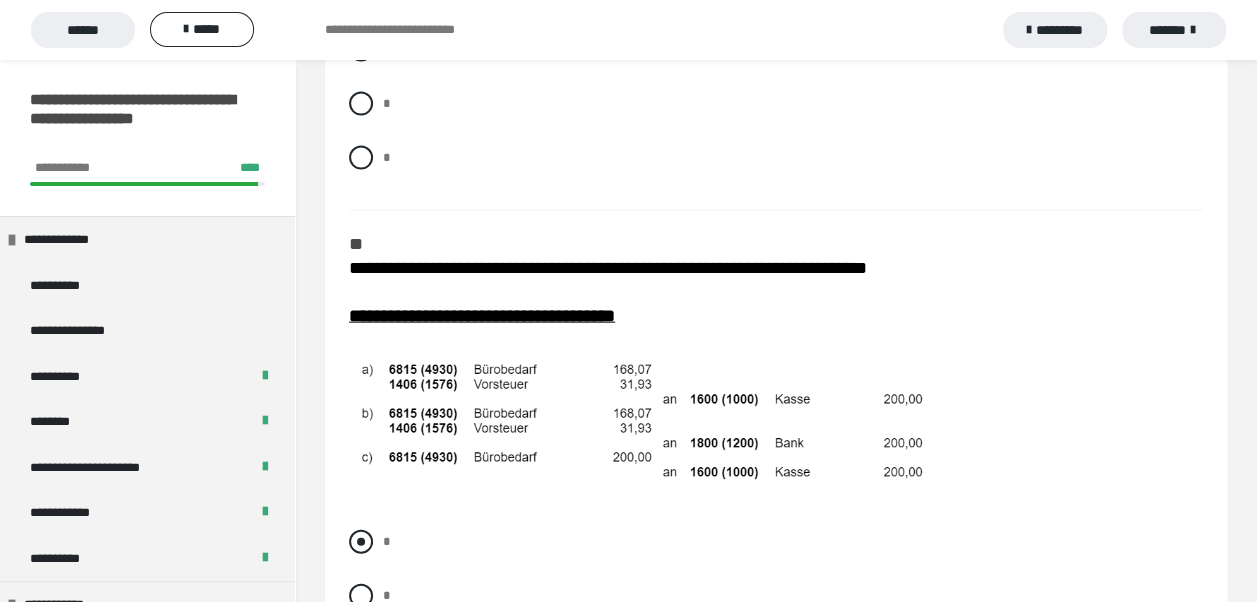 click at bounding box center (361, 542) 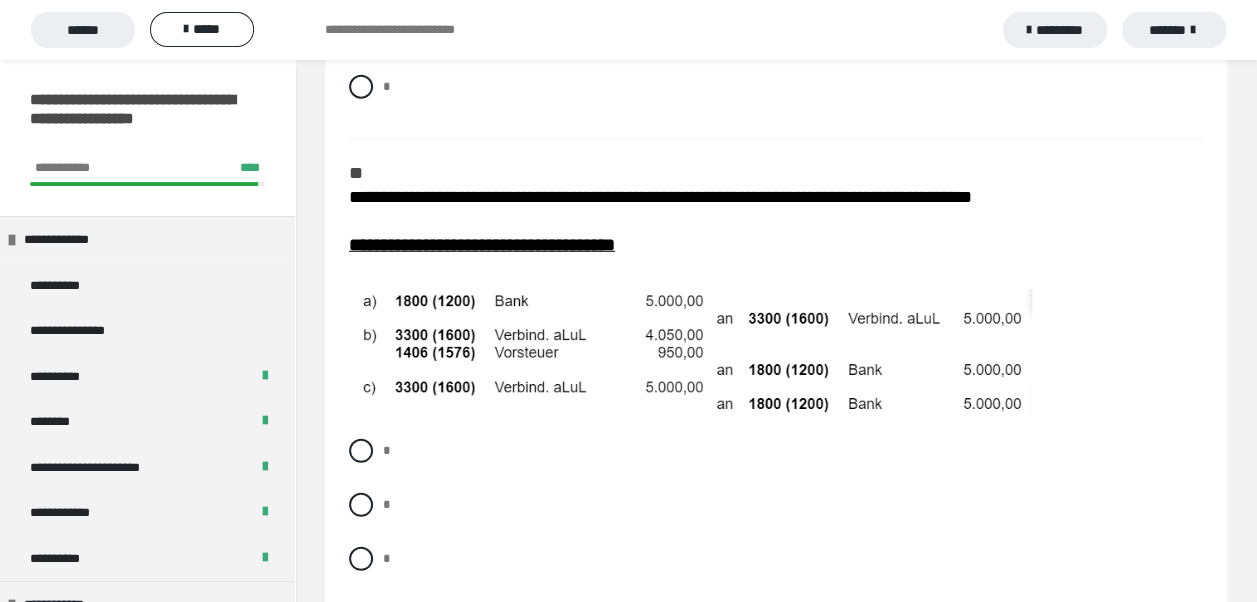 scroll, scrollTop: 2700, scrollLeft: 0, axis: vertical 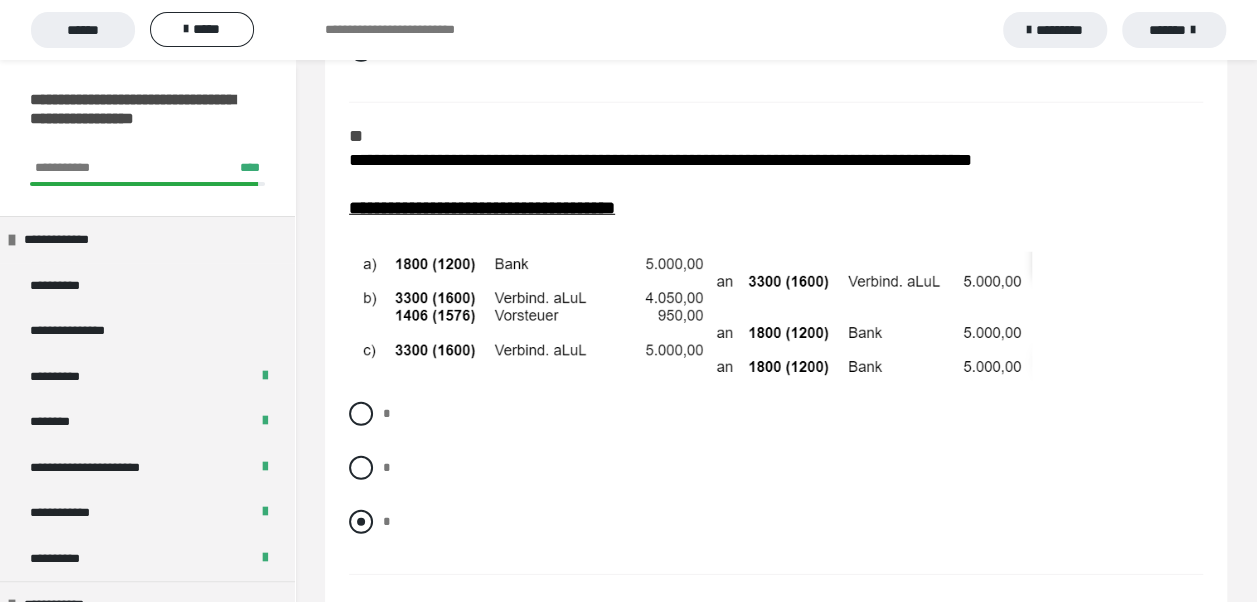click at bounding box center [361, 522] 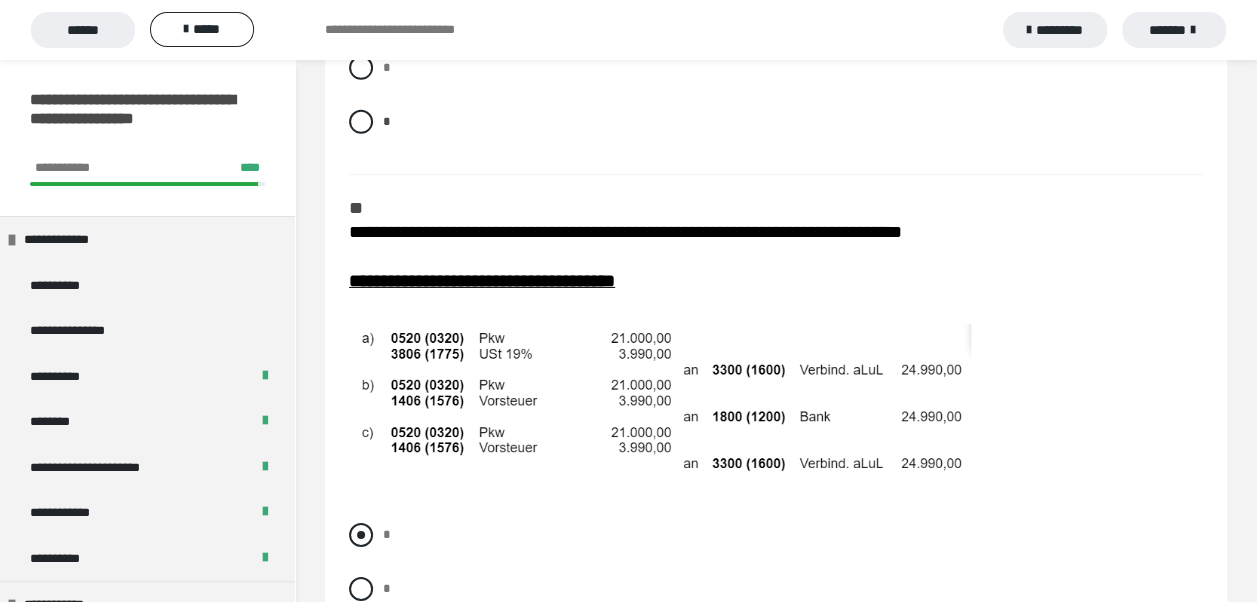 scroll, scrollTop: 3200, scrollLeft: 0, axis: vertical 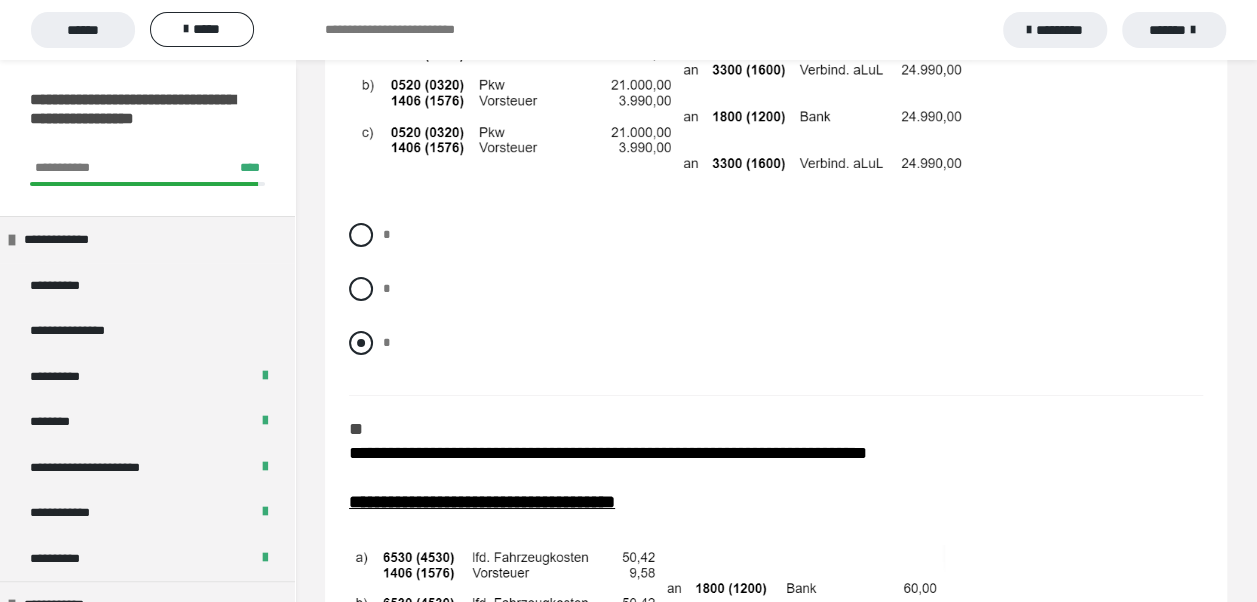 click at bounding box center (361, 343) 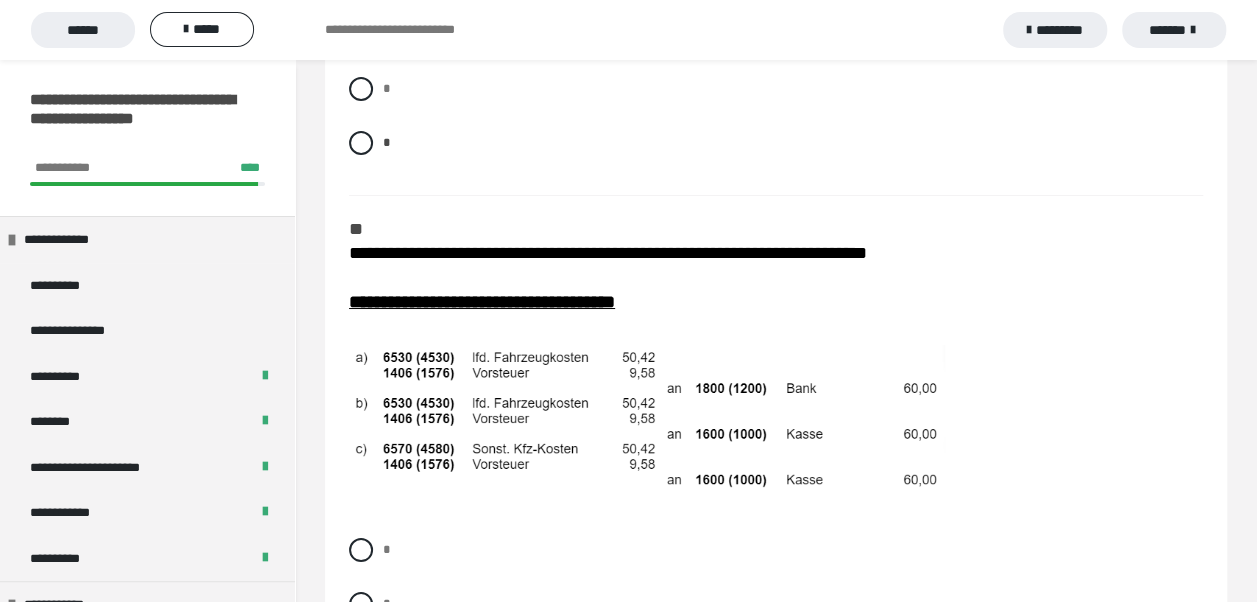 scroll, scrollTop: 3700, scrollLeft: 0, axis: vertical 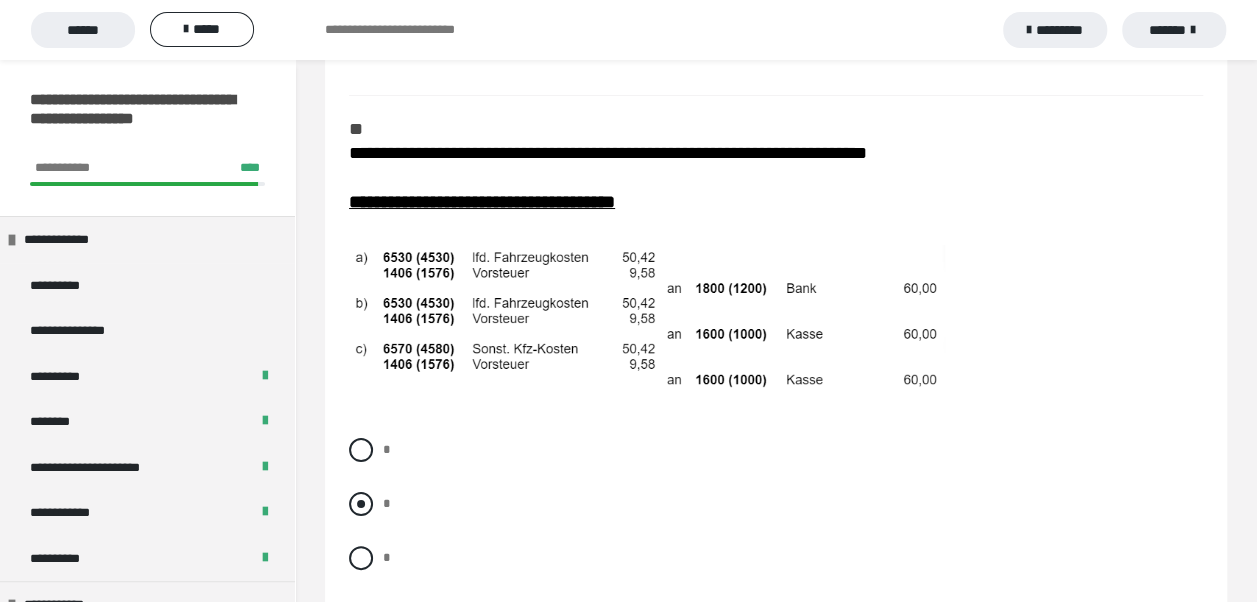 click at bounding box center [361, 504] 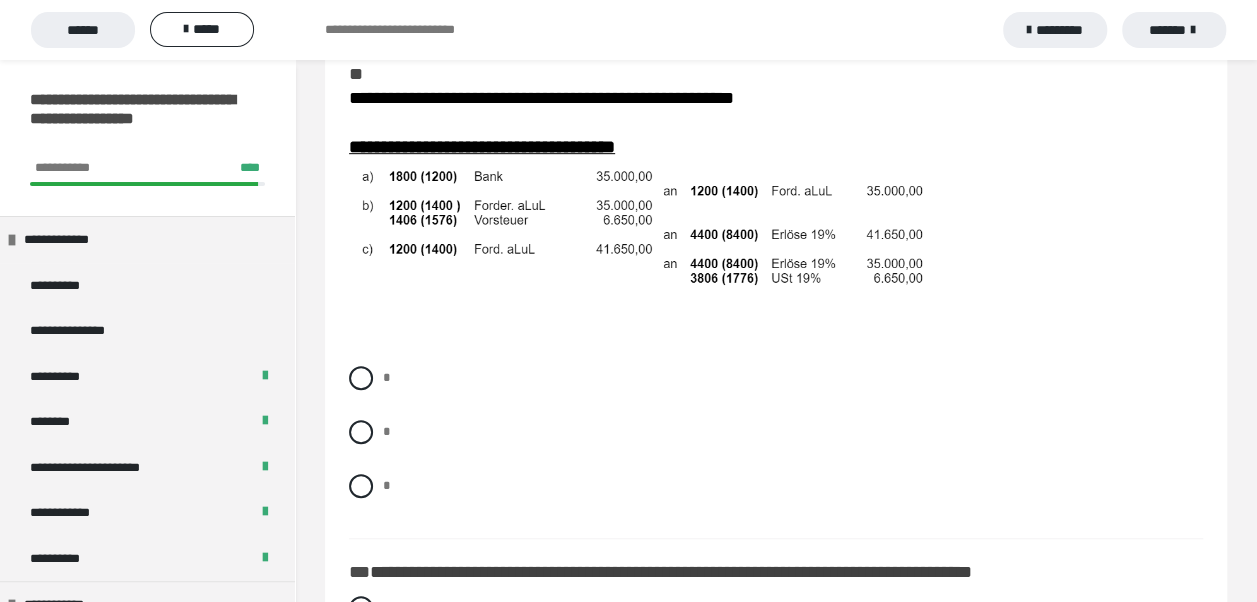 scroll, scrollTop: 4300, scrollLeft: 0, axis: vertical 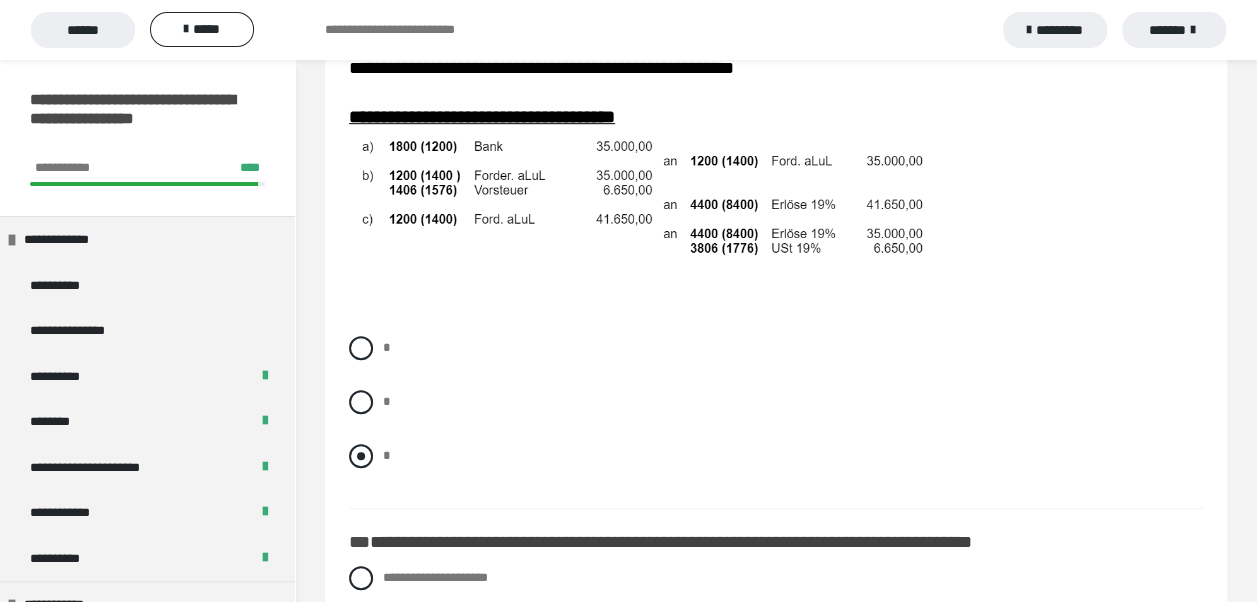 click at bounding box center [361, 456] 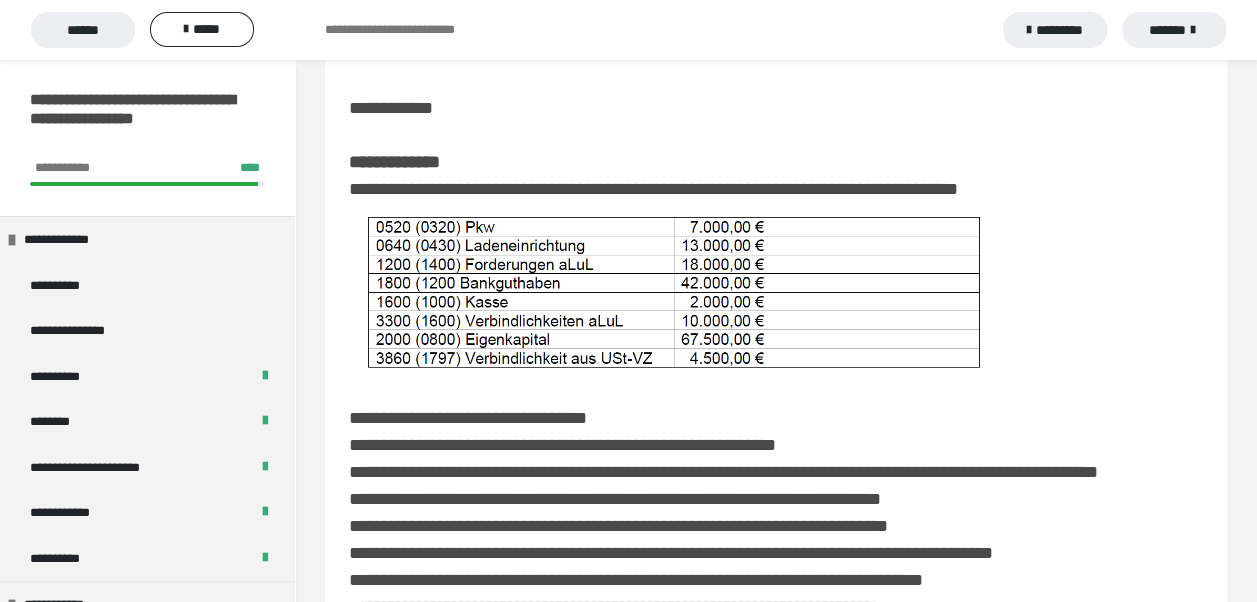 scroll, scrollTop: 0, scrollLeft: 0, axis: both 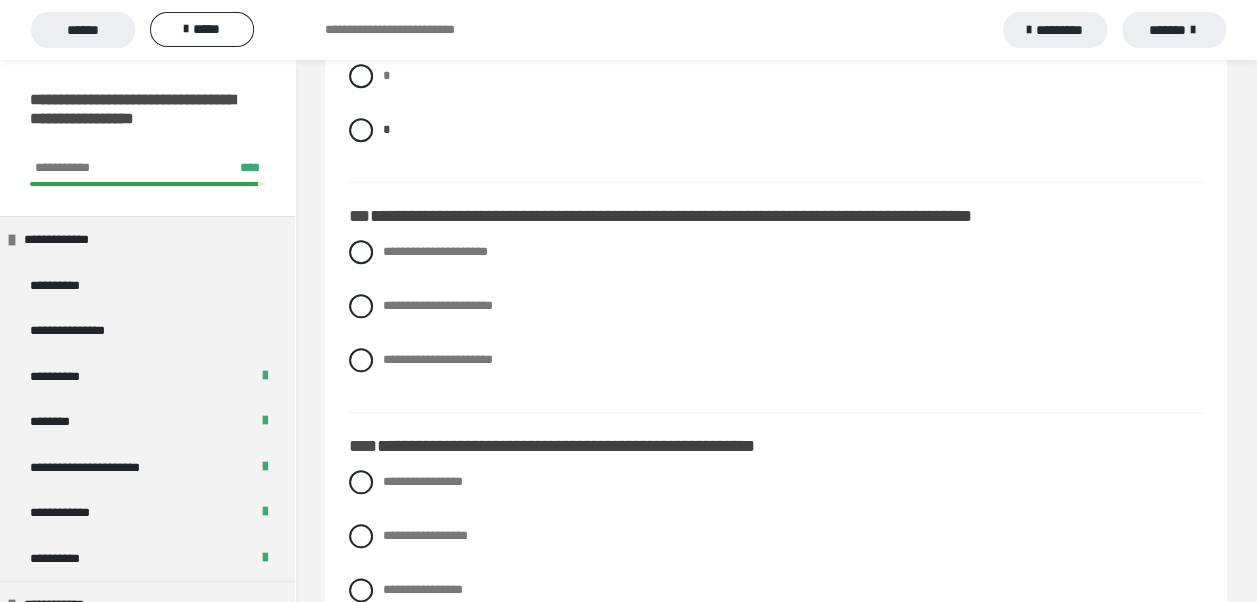 drag, startPoint x: 362, startPoint y: 328, endPoint x: 366, endPoint y: 364, distance: 36.221542 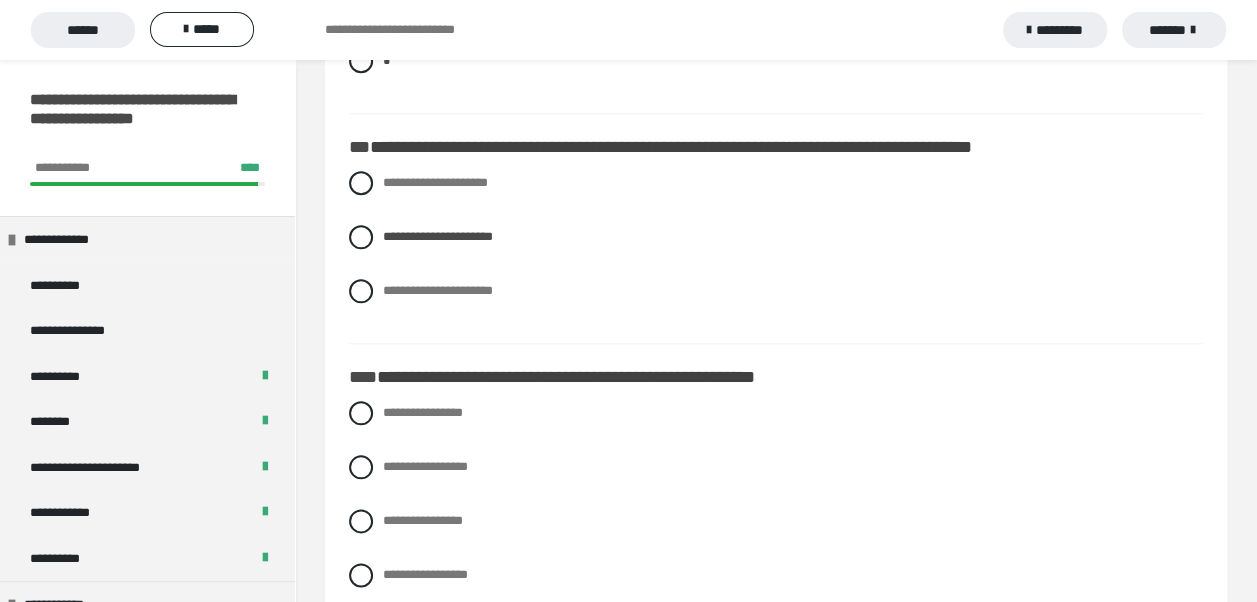 scroll, scrollTop: 4726, scrollLeft: 0, axis: vertical 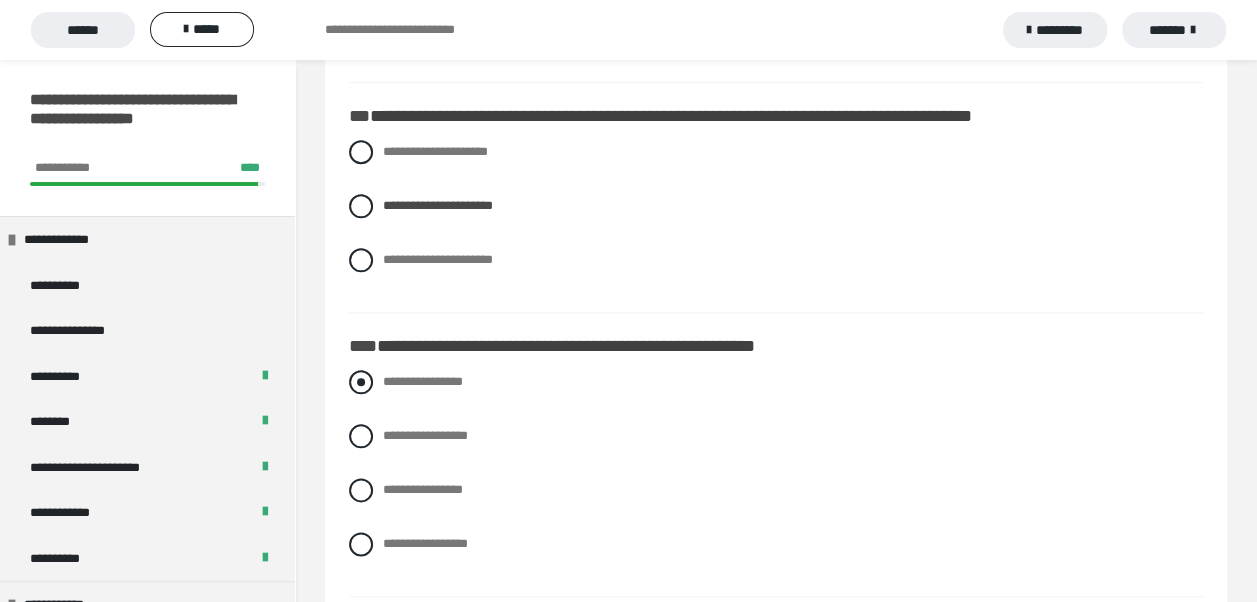 click at bounding box center [361, 382] 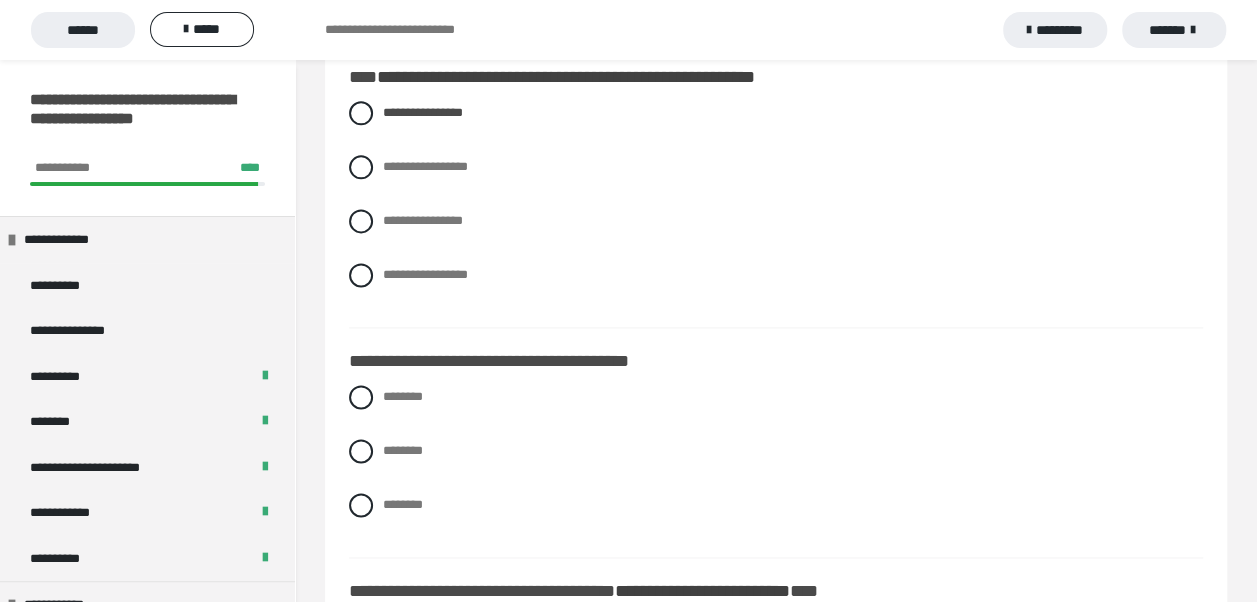 scroll, scrollTop: 5026, scrollLeft: 0, axis: vertical 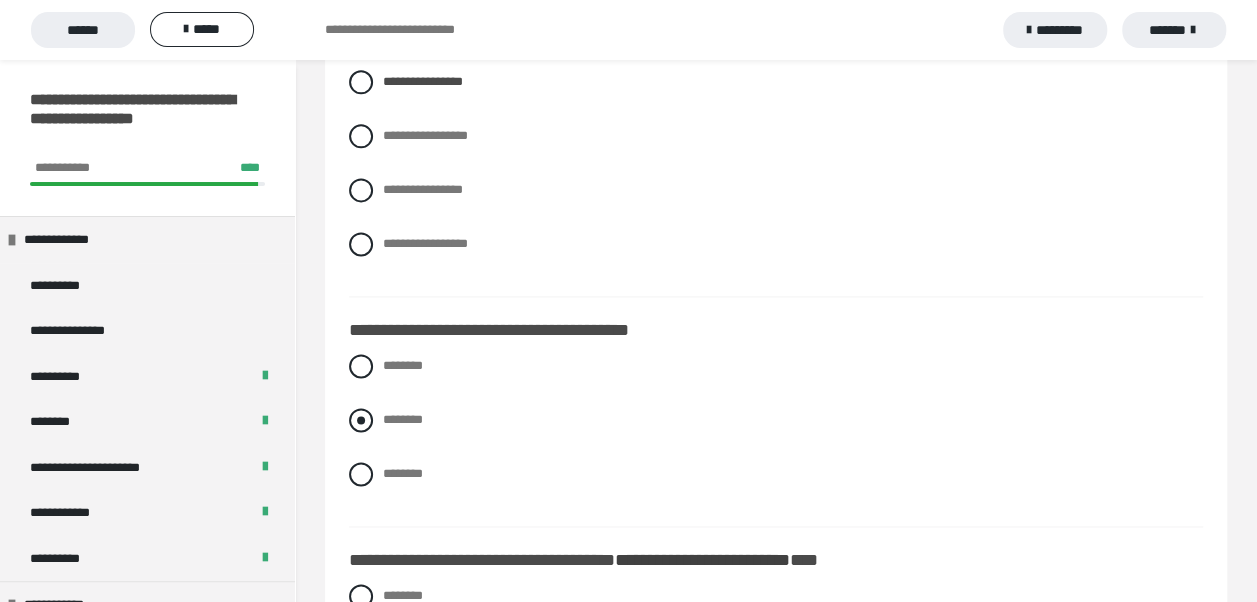 click at bounding box center [361, 420] 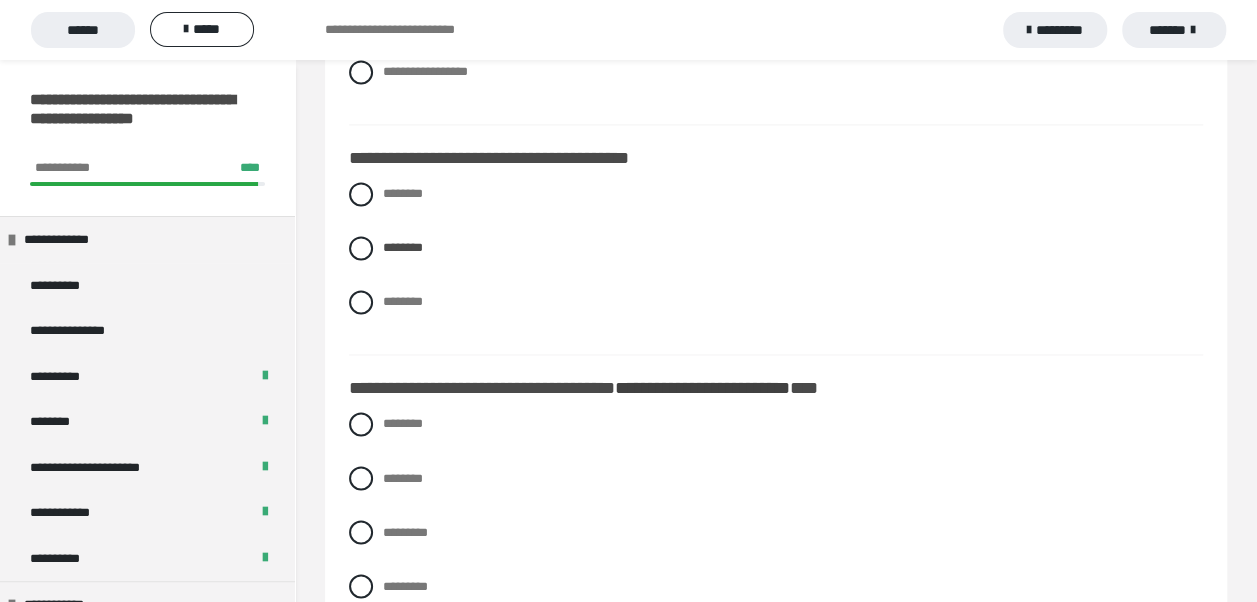 scroll, scrollTop: 5226, scrollLeft: 0, axis: vertical 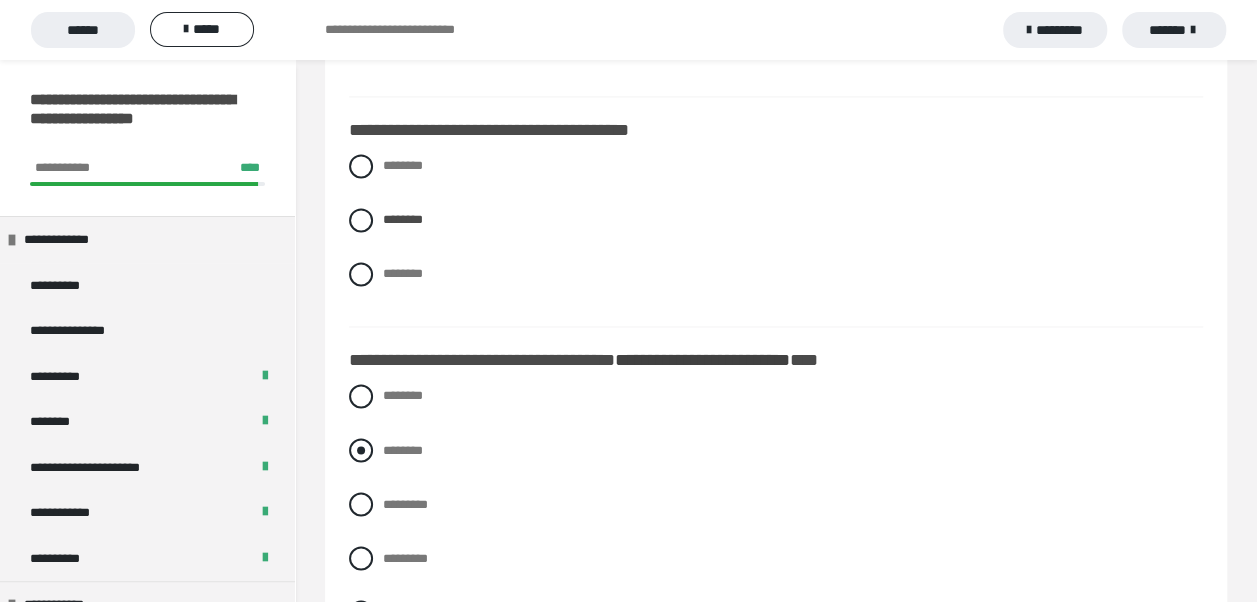 click at bounding box center (361, 450) 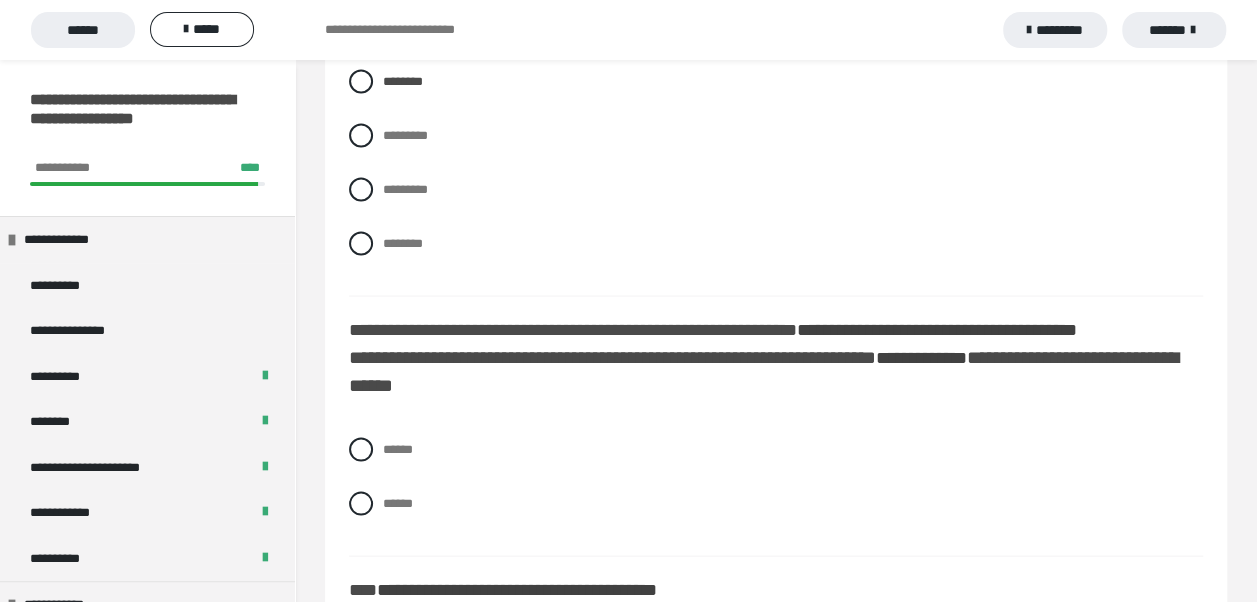 scroll, scrollTop: 5626, scrollLeft: 0, axis: vertical 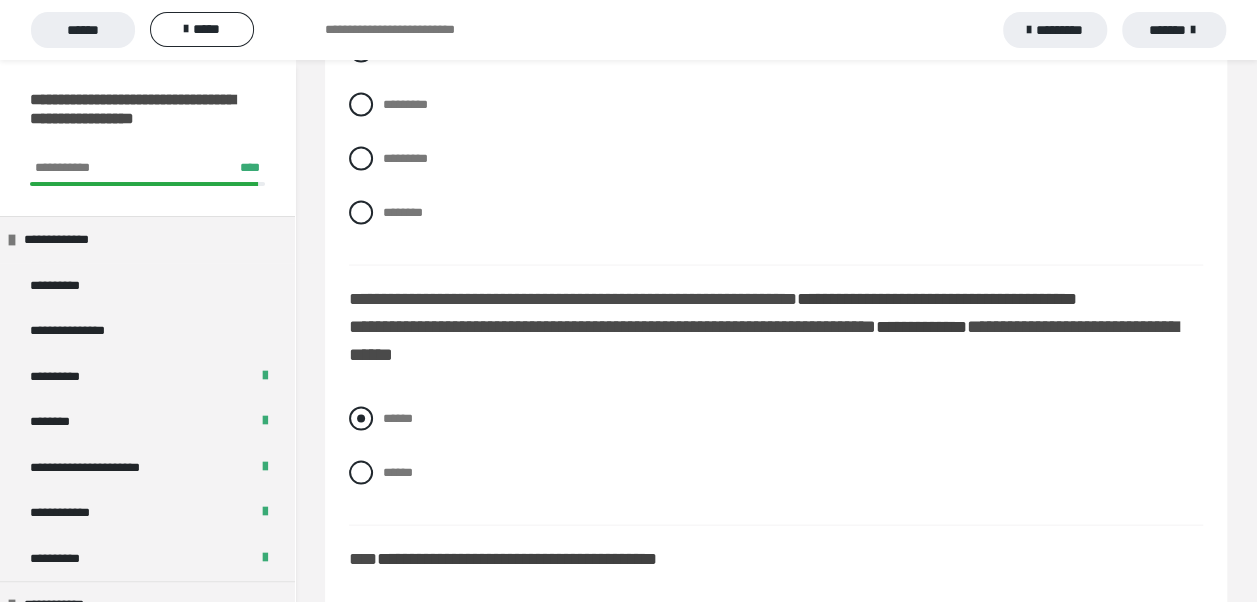 click at bounding box center [361, 418] 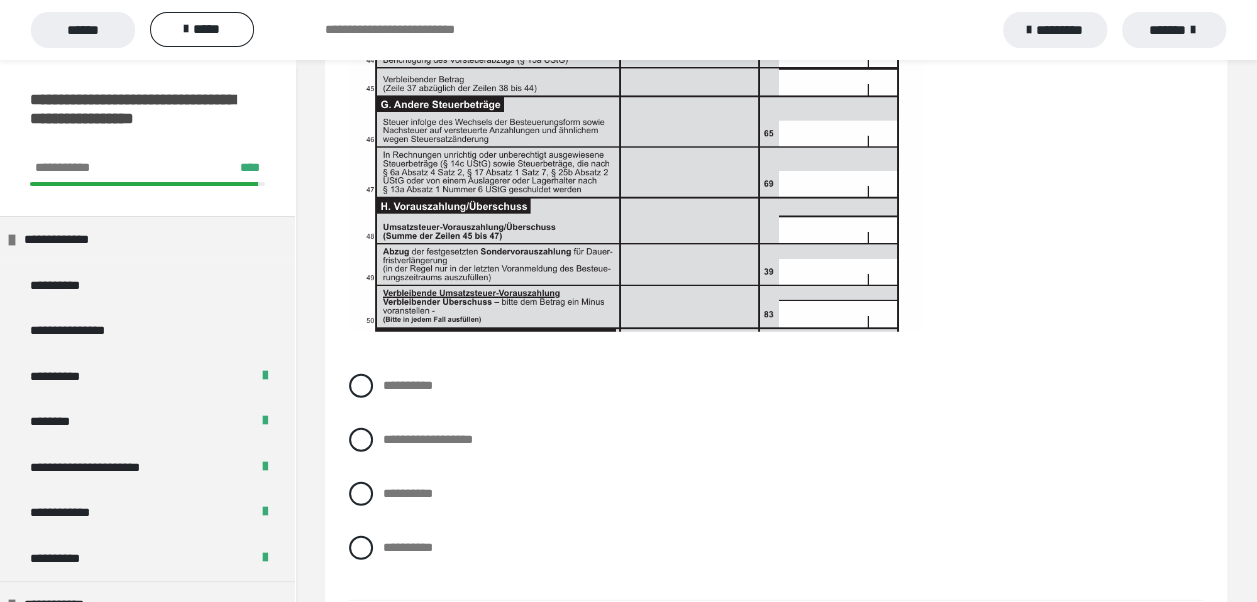 scroll, scrollTop: 6226, scrollLeft: 0, axis: vertical 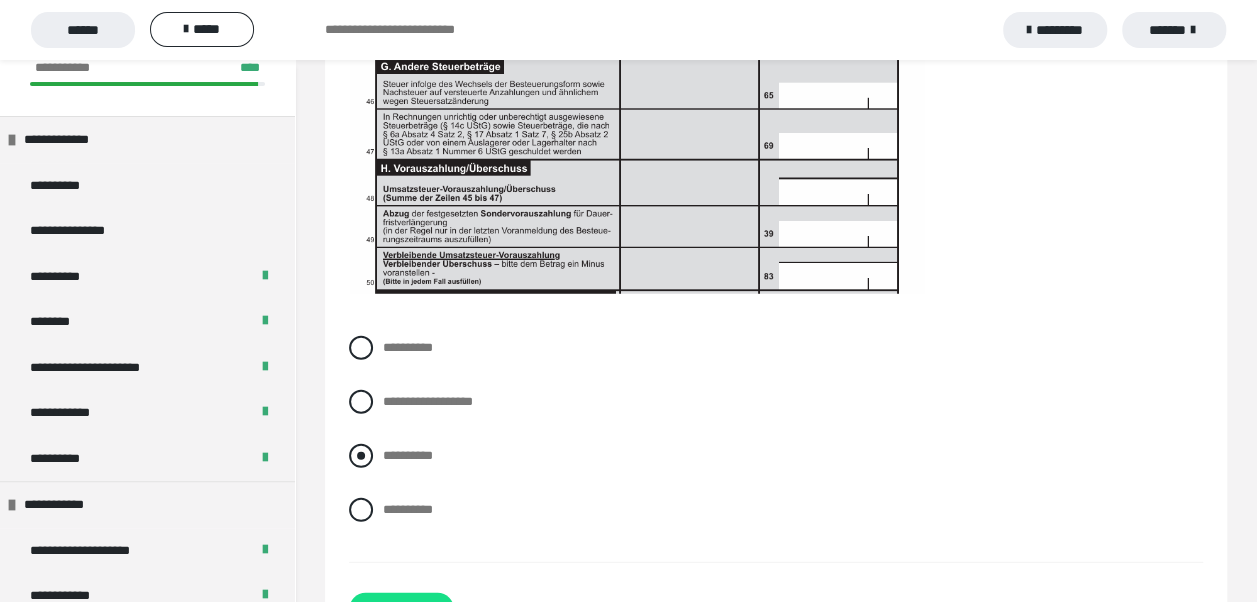 click at bounding box center (361, 456) 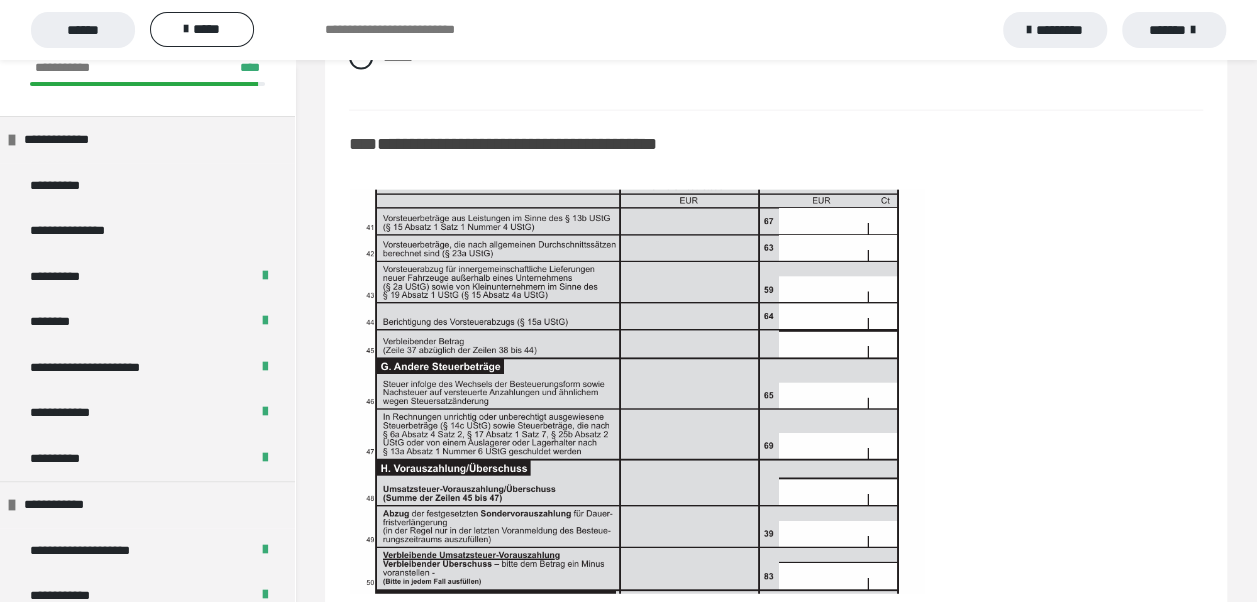 scroll, scrollTop: 6440, scrollLeft: 0, axis: vertical 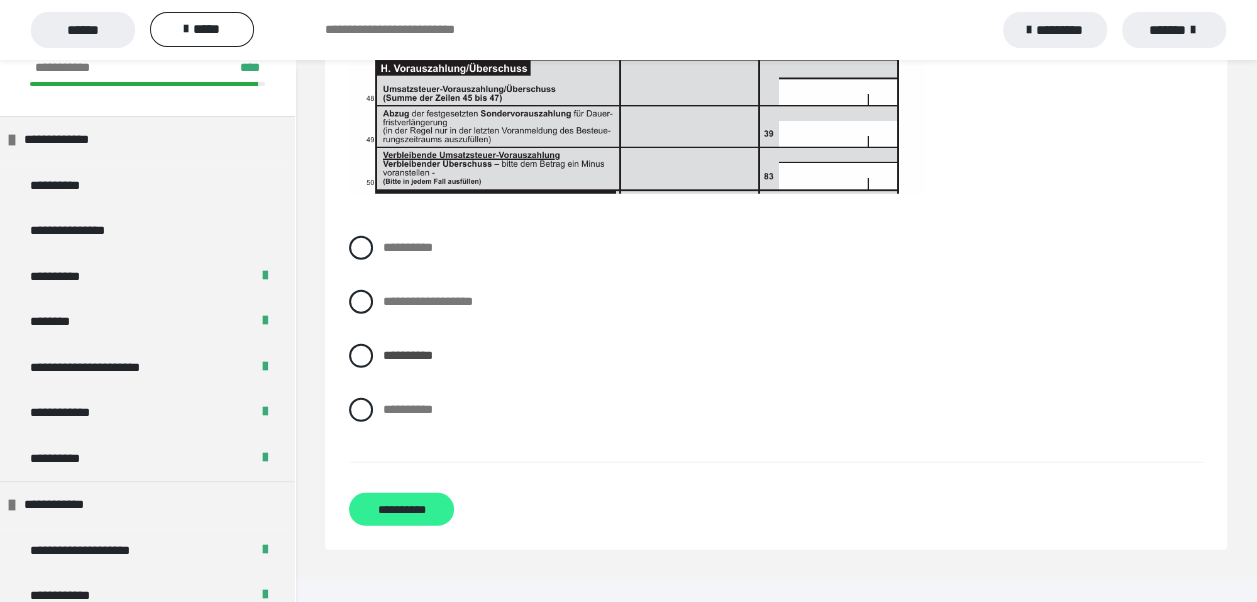 click on "**********" at bounding box center (401, 509) 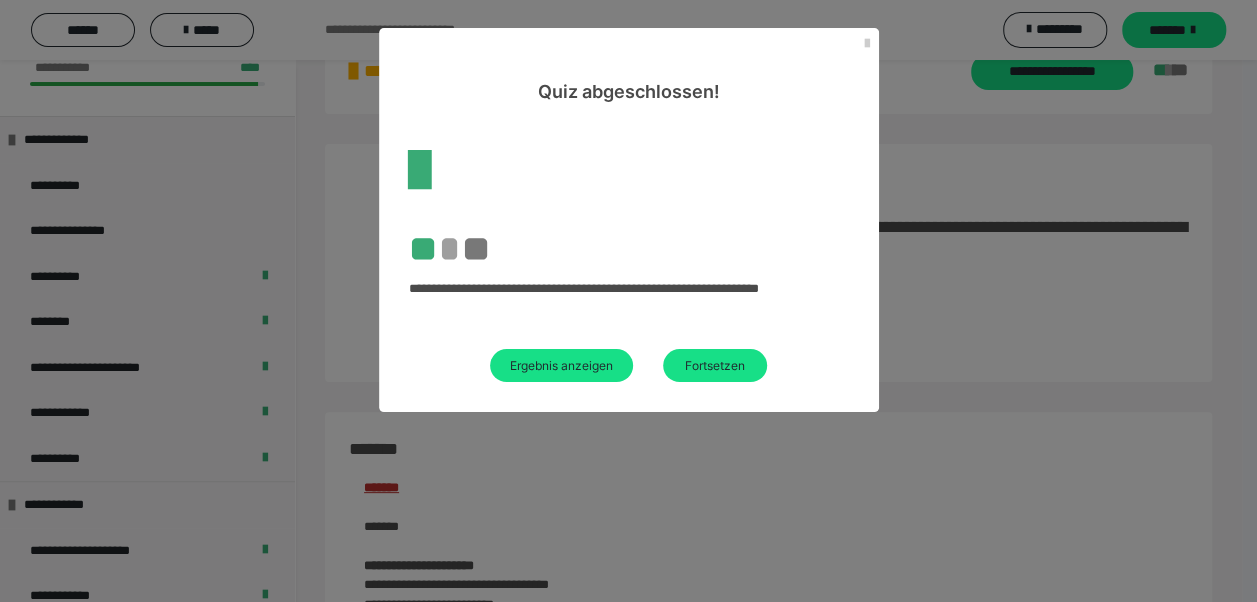 scroll, scrollTop: 3336, scrollLeft: 0, axis: vertical 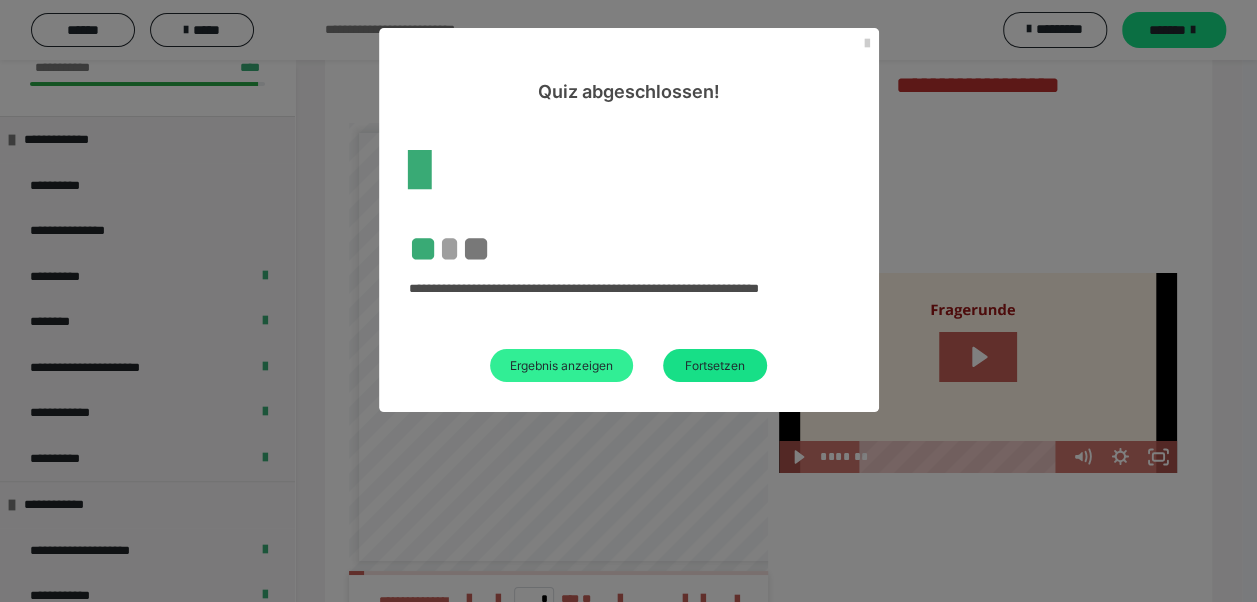 click on "Ergebnis anzeigen" at bounding box center (561, 365) 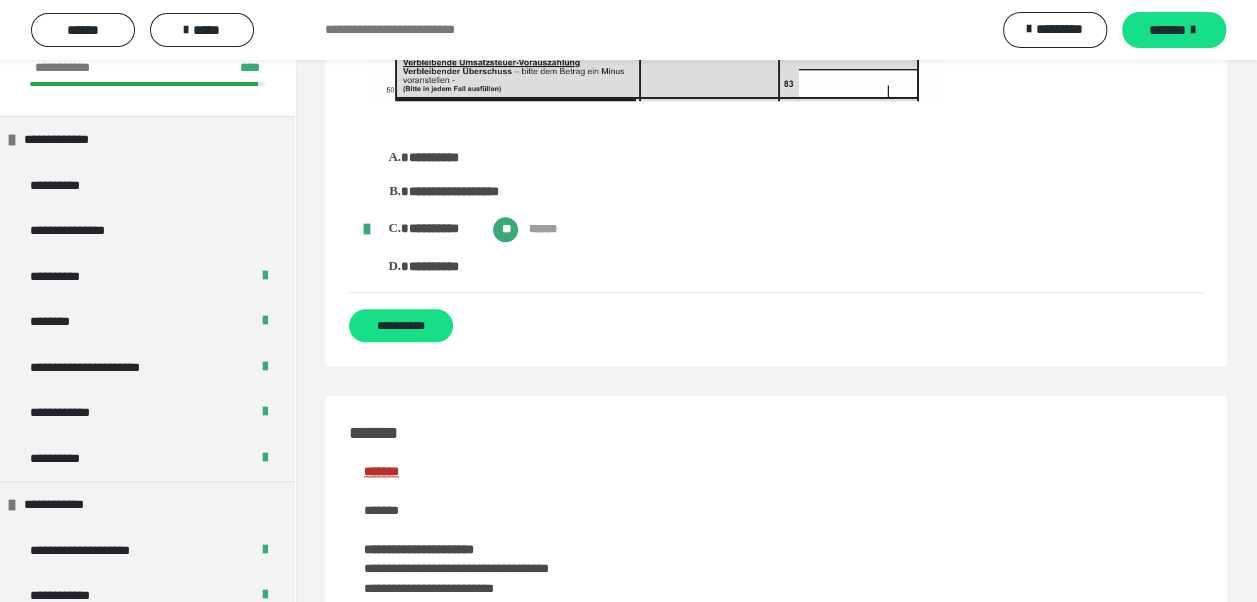 scroll, scrollTop: 4700, scrollLeft: 0, axis: vertical 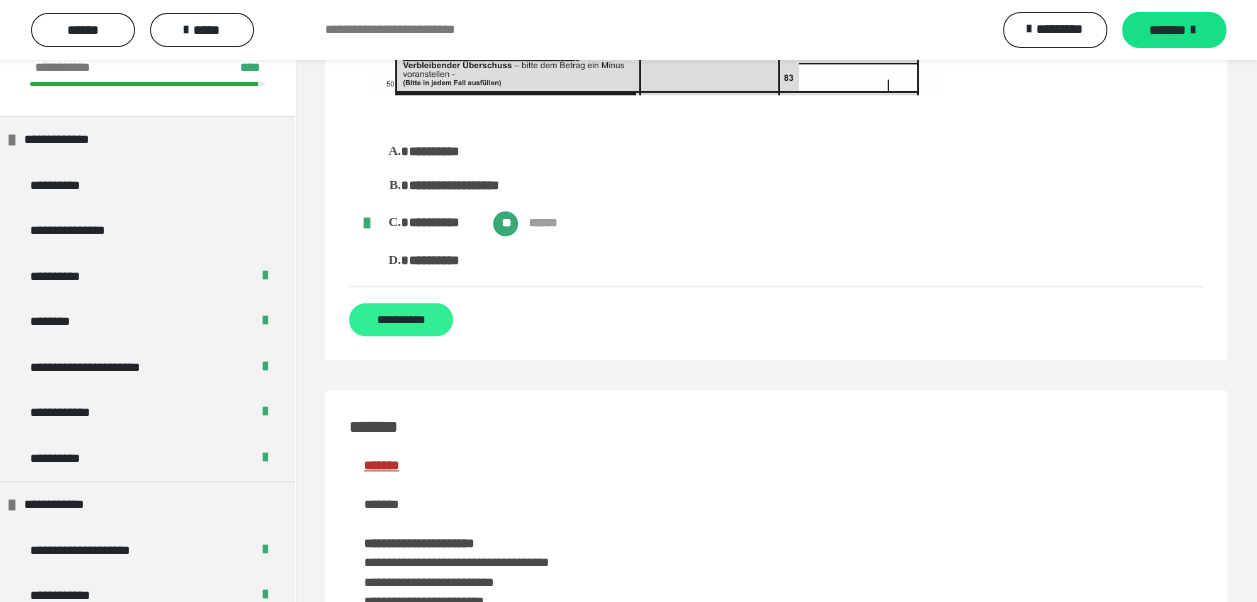 click on "**********" at bounding box center [401, 319] 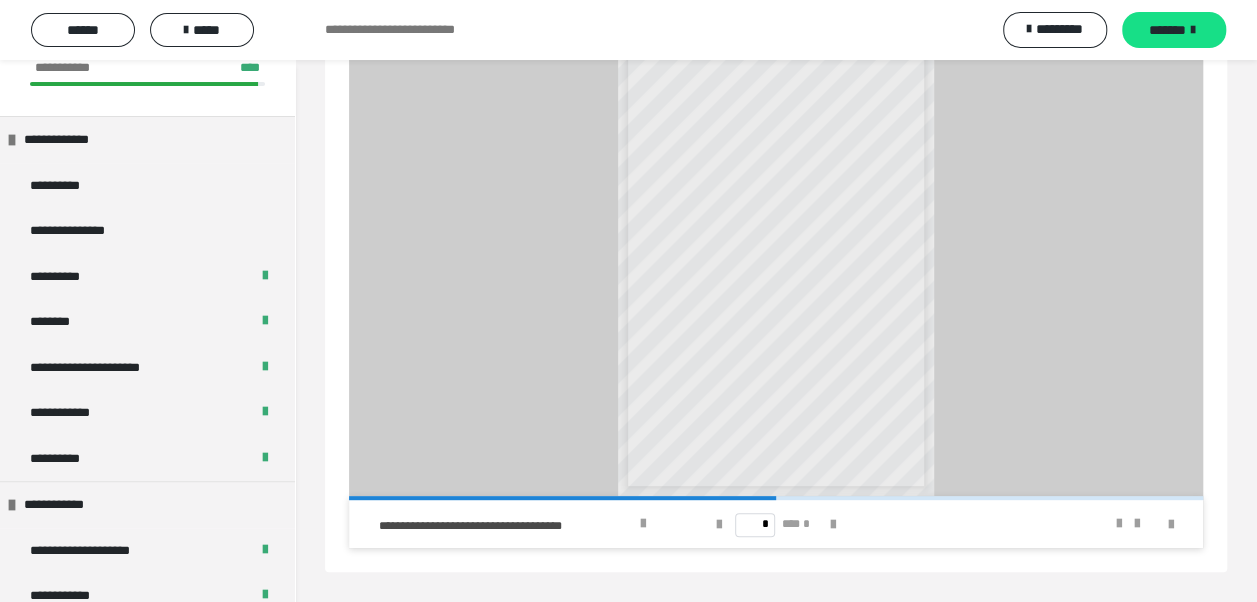 scroll, scrollTop: 34, scrollLeft: 0, axis: vertical 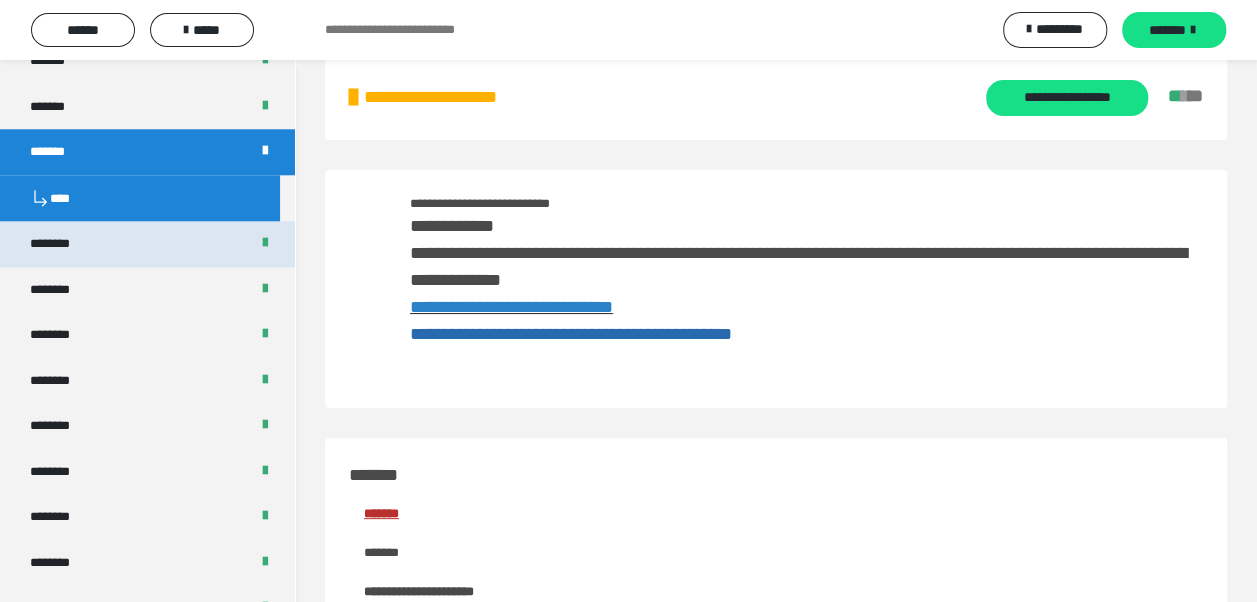 click on "********" at bounding box center (61, 244) 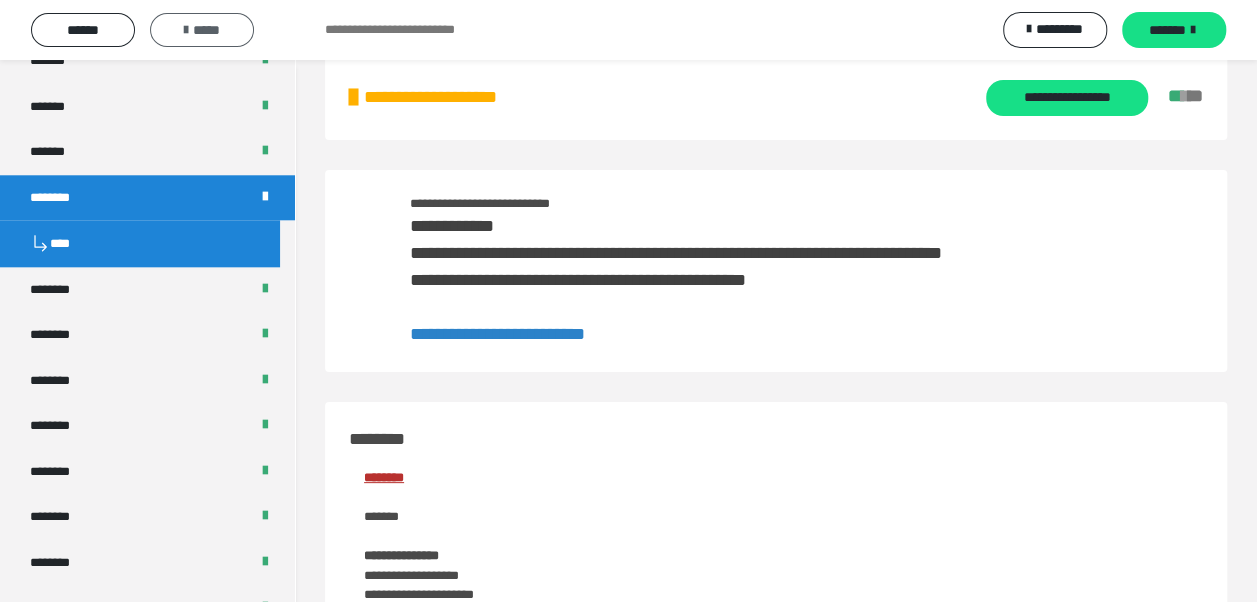 click on "*****" at bounding box center (202, 30) 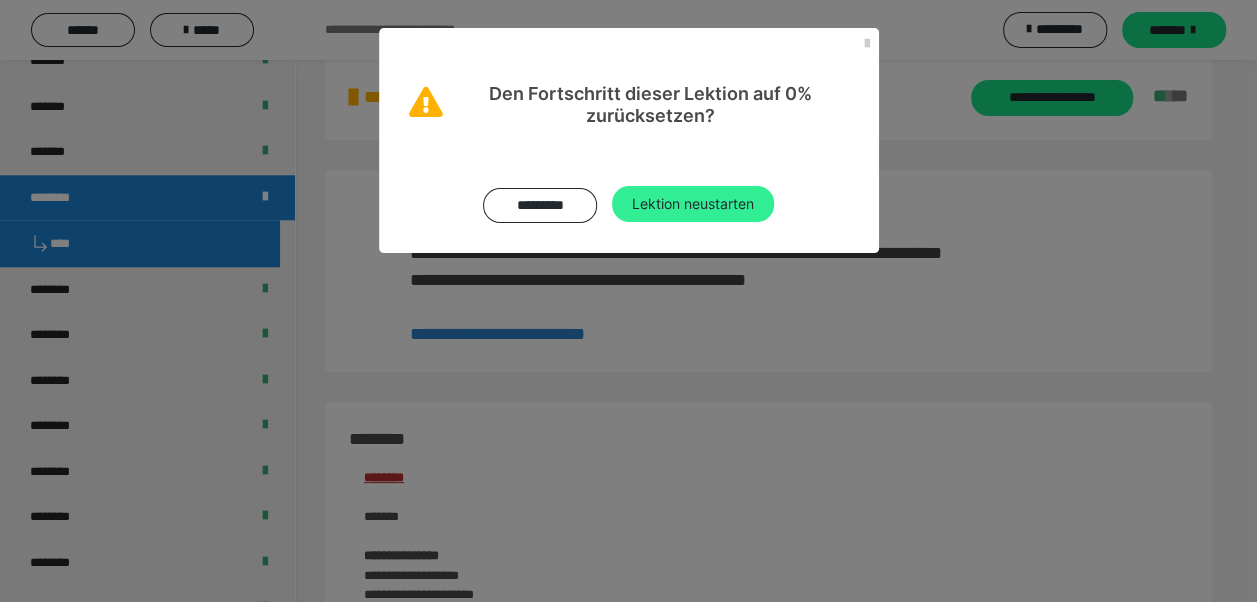 click on "Lektion neustarten" at bounding box center (693, 204) 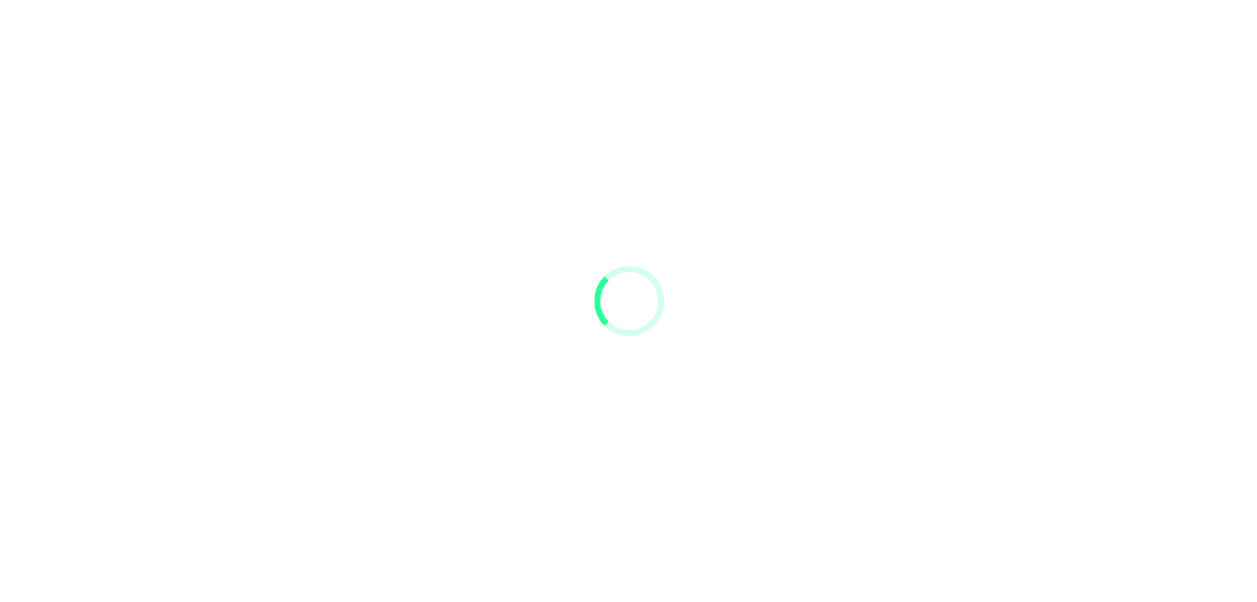 scroll, scrollTop: 0, scrollLeft: 0, axis: both 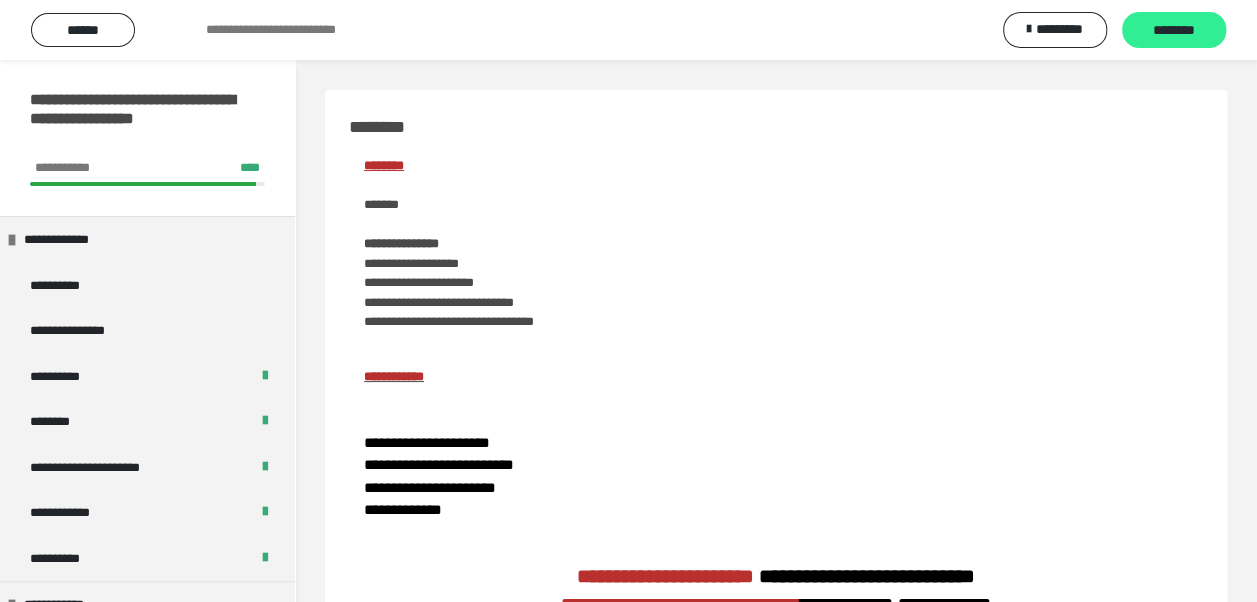 click on "********" at bounding box center (1174, 31) 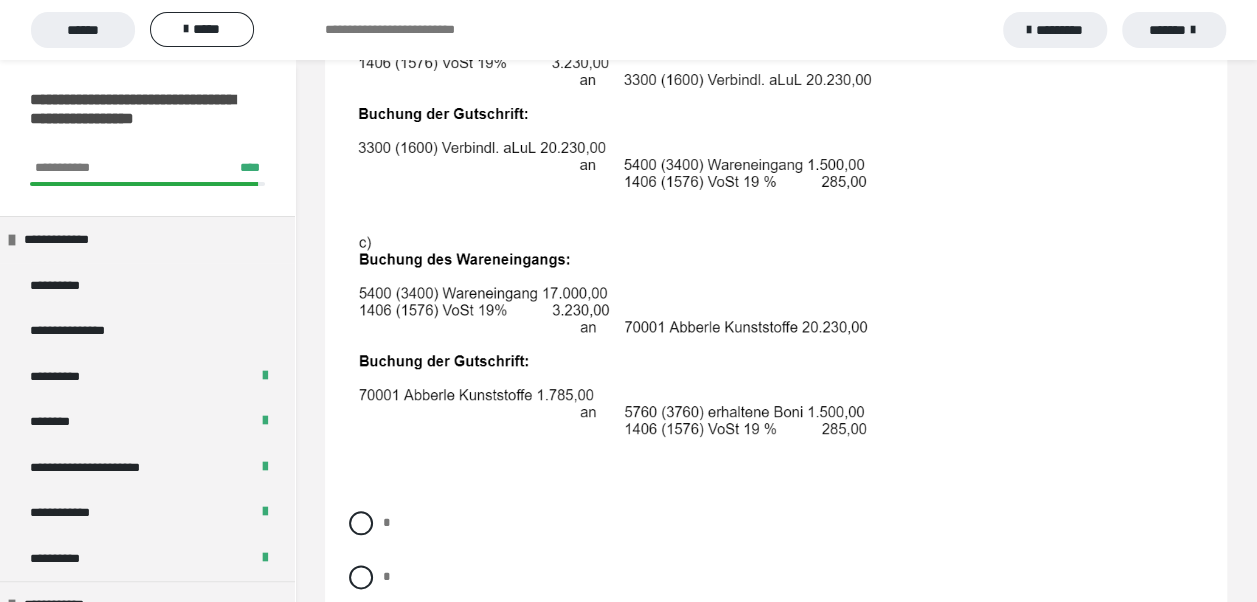 scroll, scrollTop: 900, scrollLeft: 0, axis: vertical 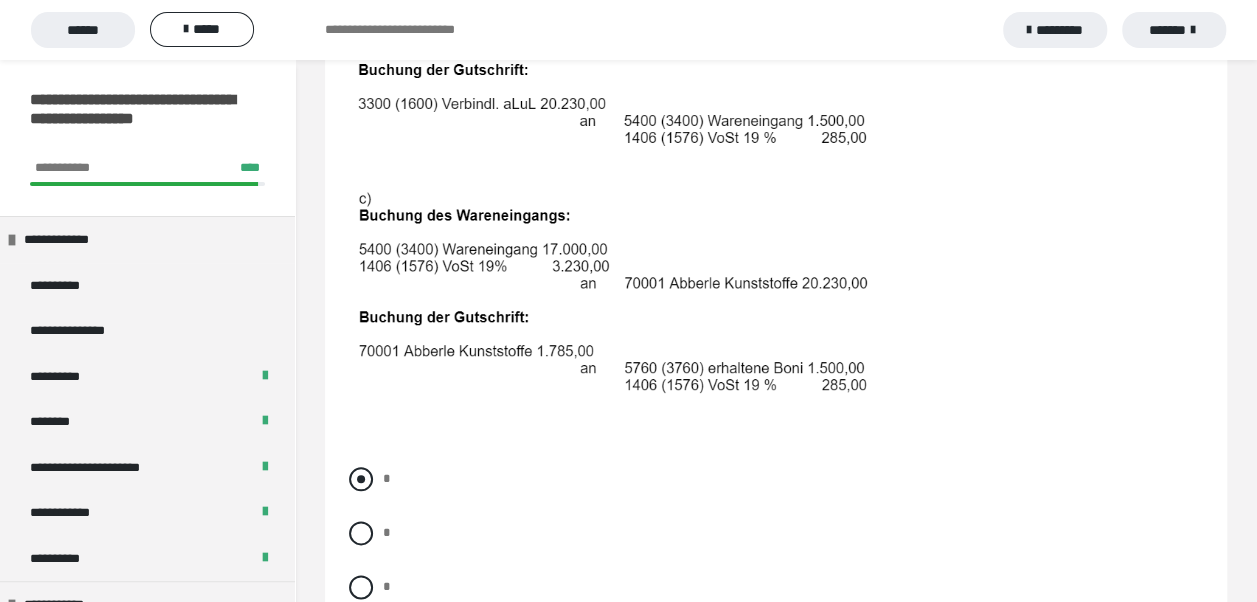 click at bounding box center (361, 479) 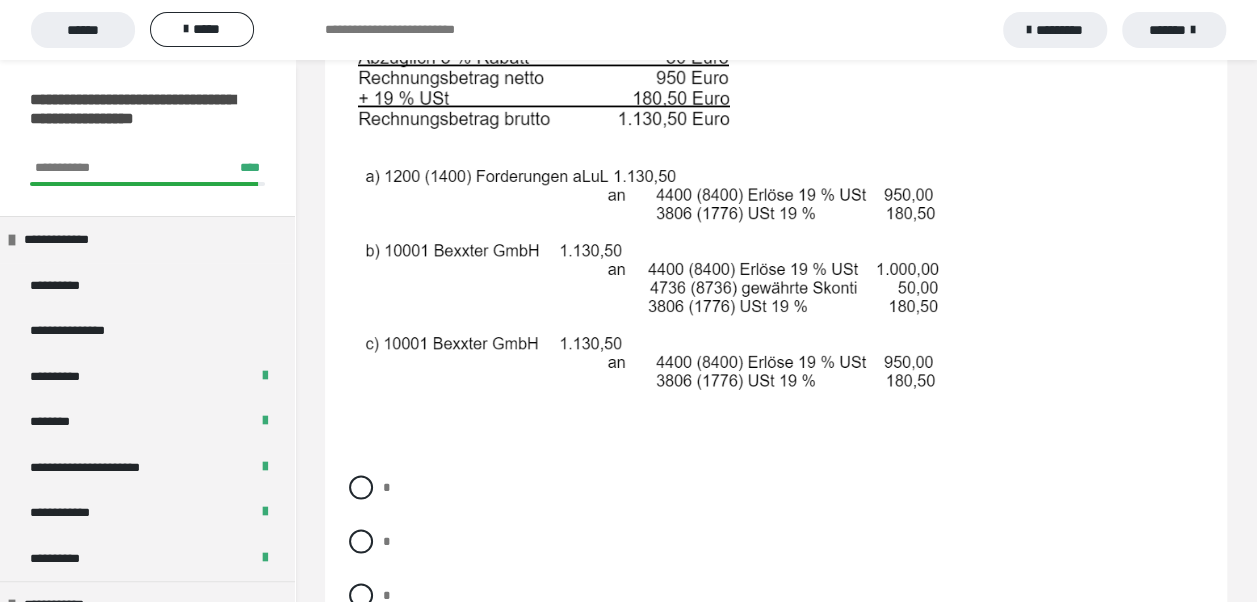 scroll, scrollTop: 1714, scrollLeft: 0, axis: vertical 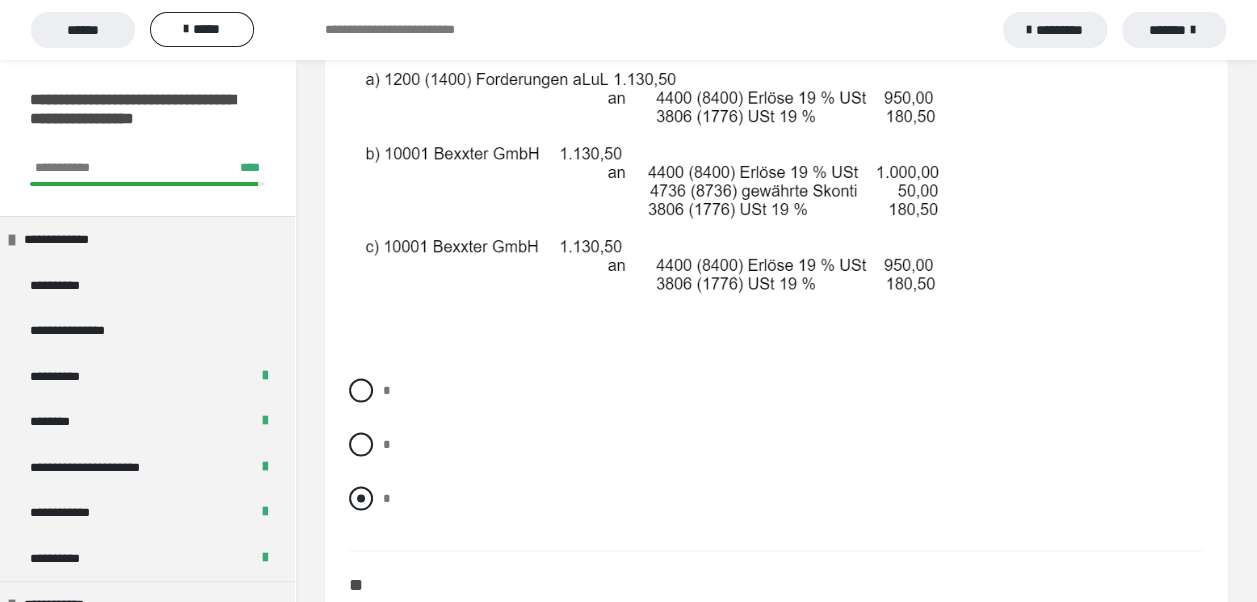 click at bounding box center (361, 498) 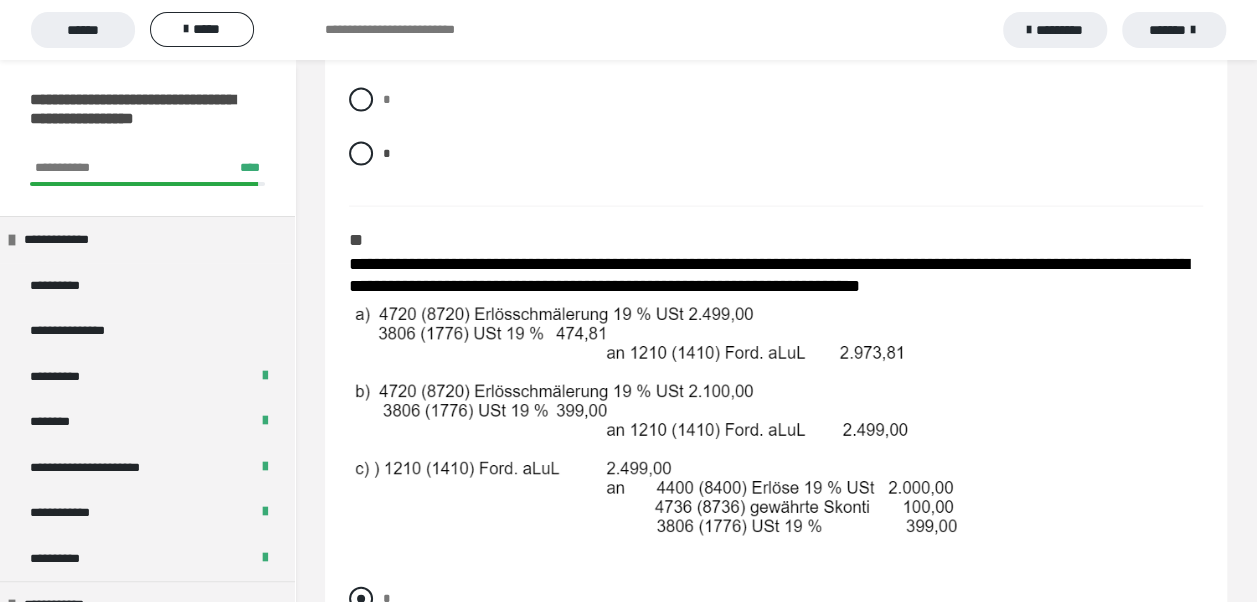 scroll, scrollTop: 2214, scrollLeft: 0, axis: vertical 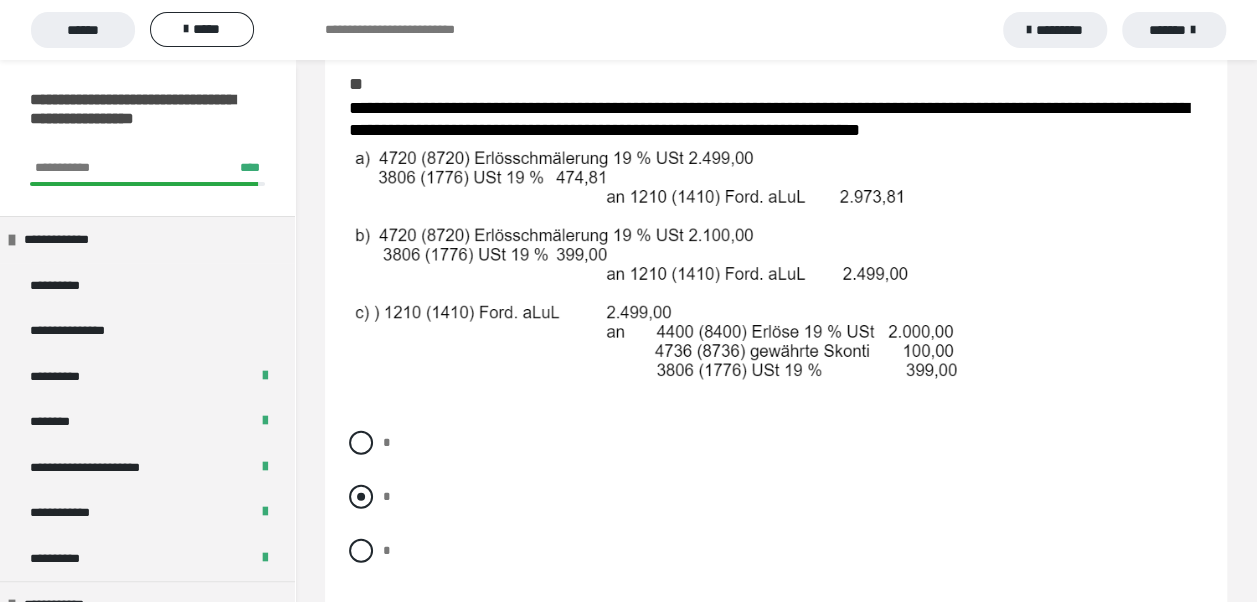 click at bounding box center (361, 497) 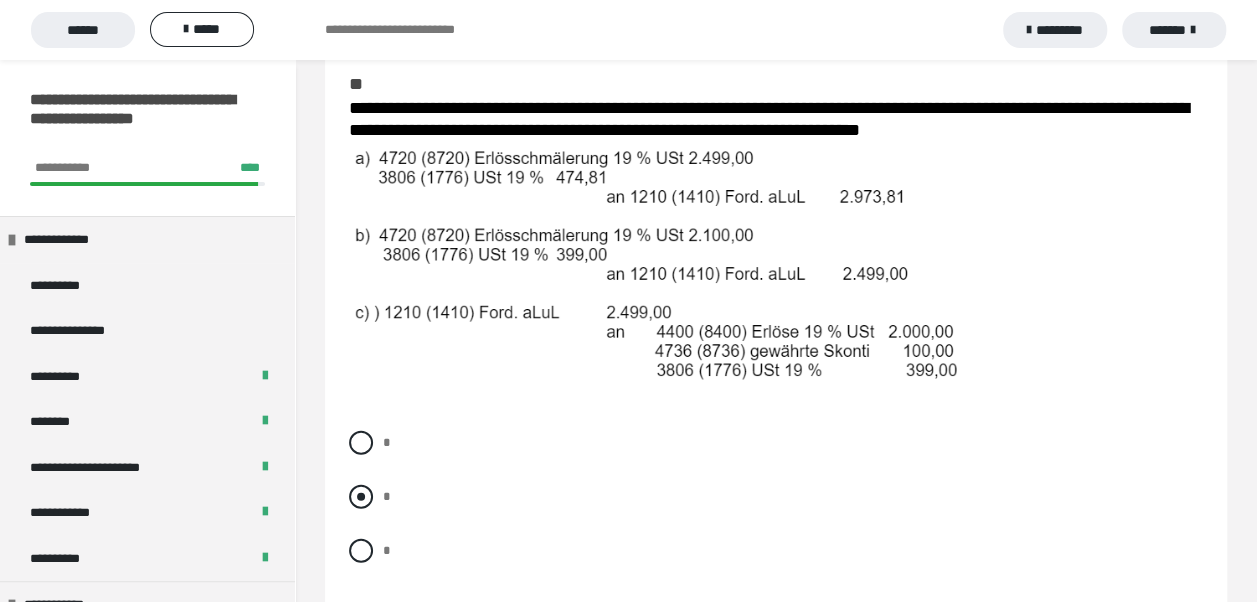 radio on "****" 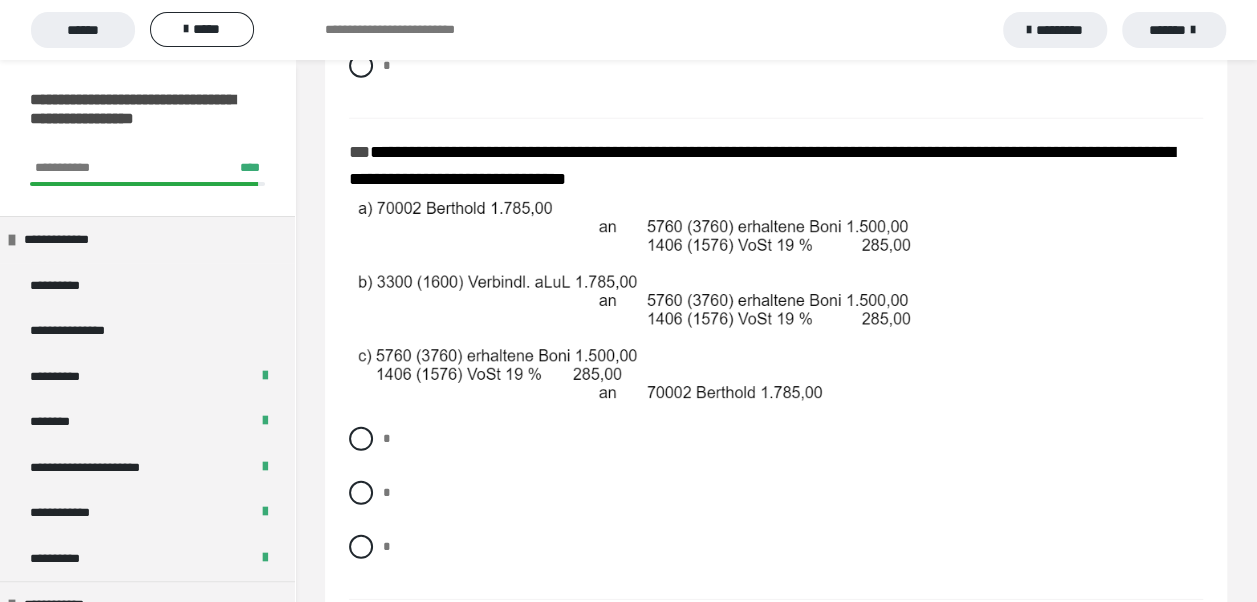 scroll, scrollTop: 2814, scrollLeft: 0, axis: vertical 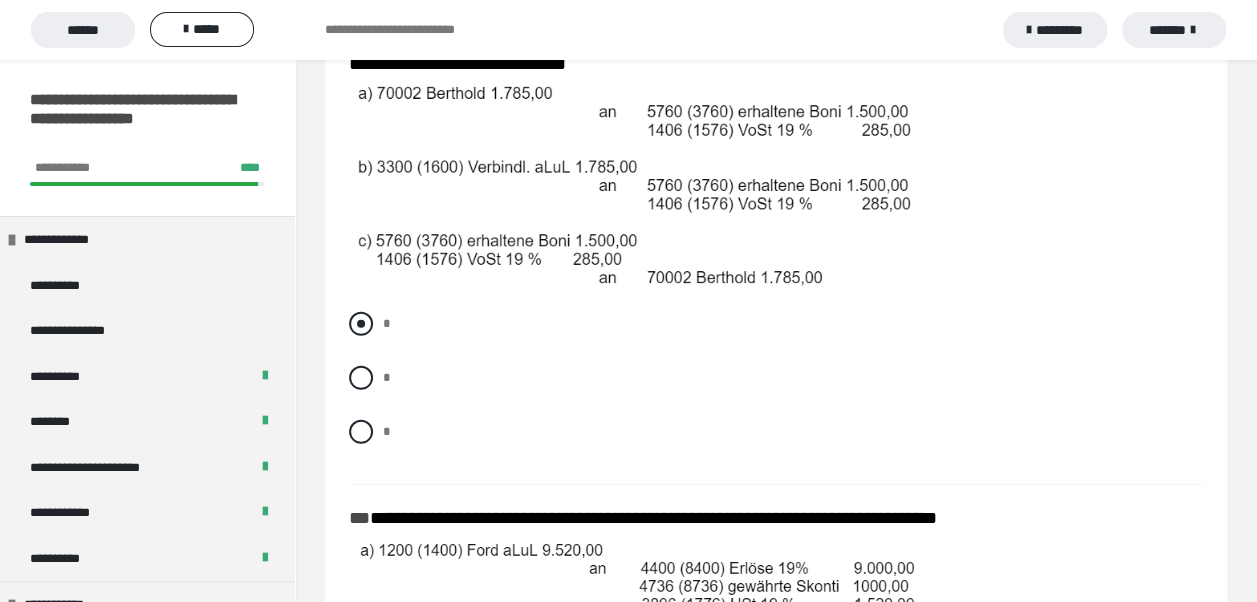 click at bounding box center [361, 324] 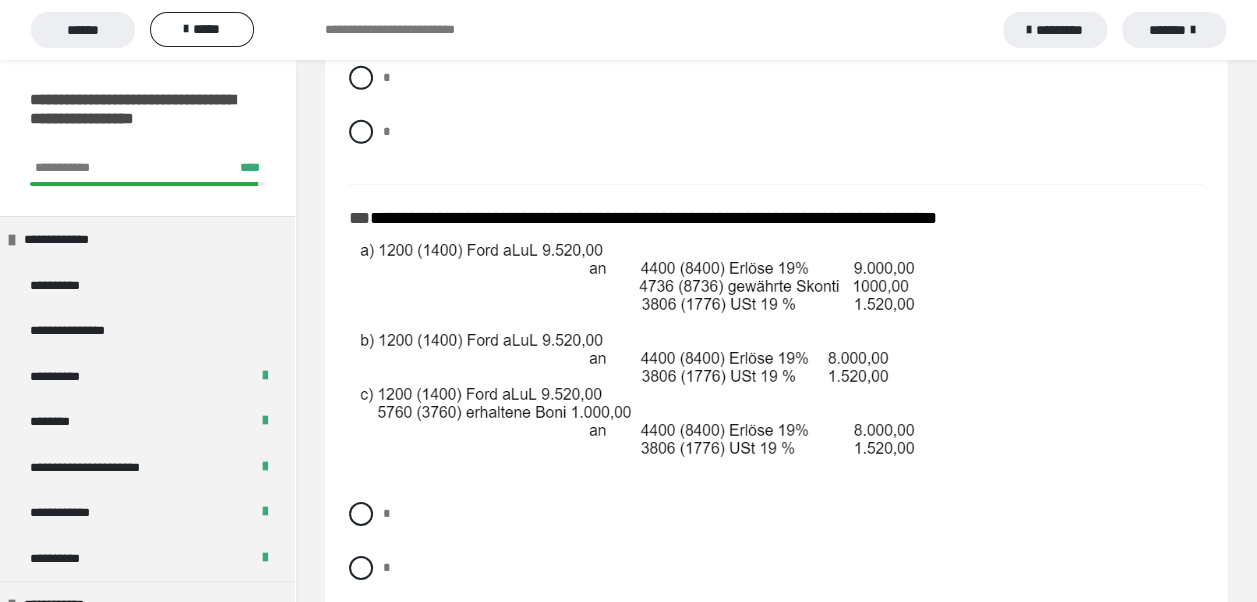 scroll, scrollTop: 3214, scrollLeft: 0, axis: vertical 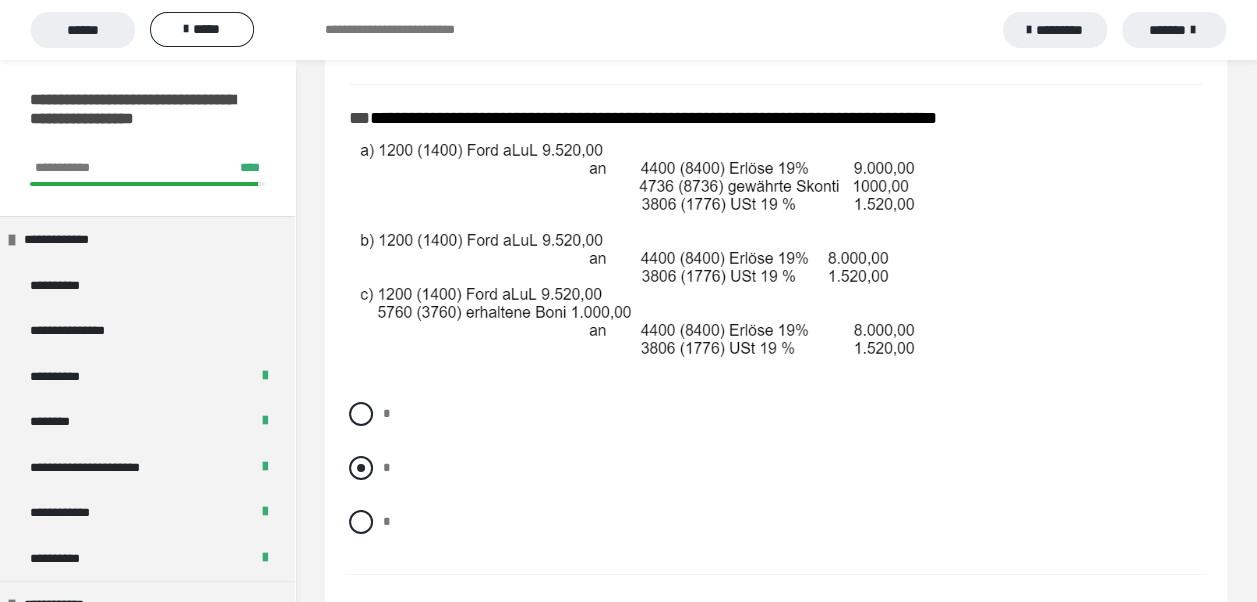 click at bounding box center (361, 468) 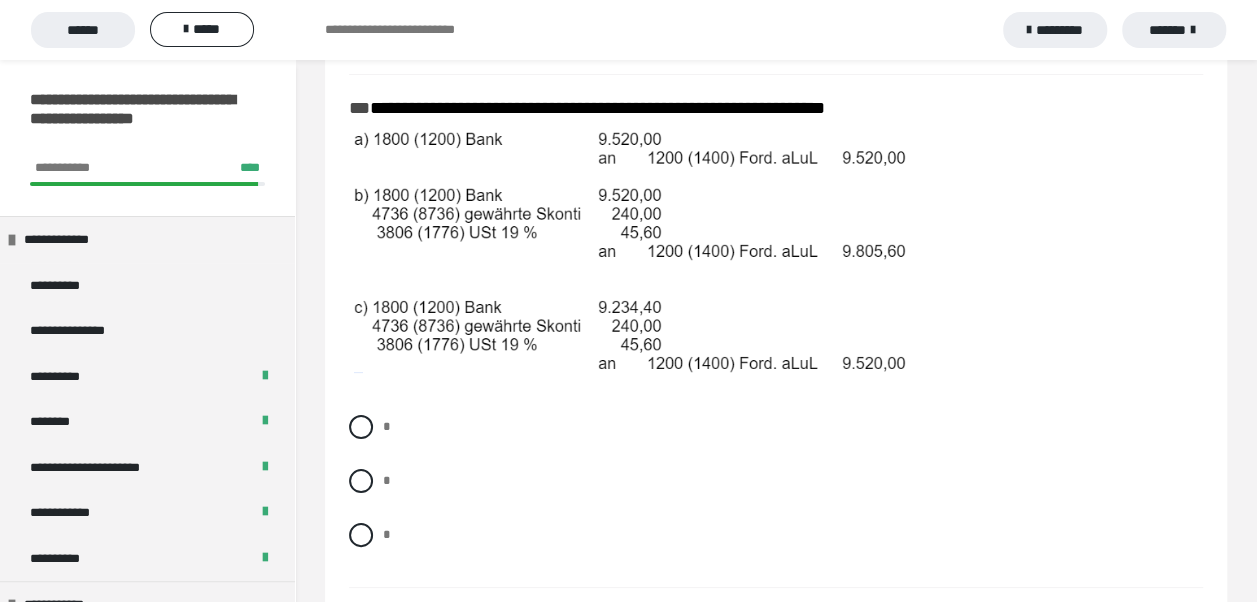 scroll, scrollTop: 3814, scrollLeft: 0, axis: vertical 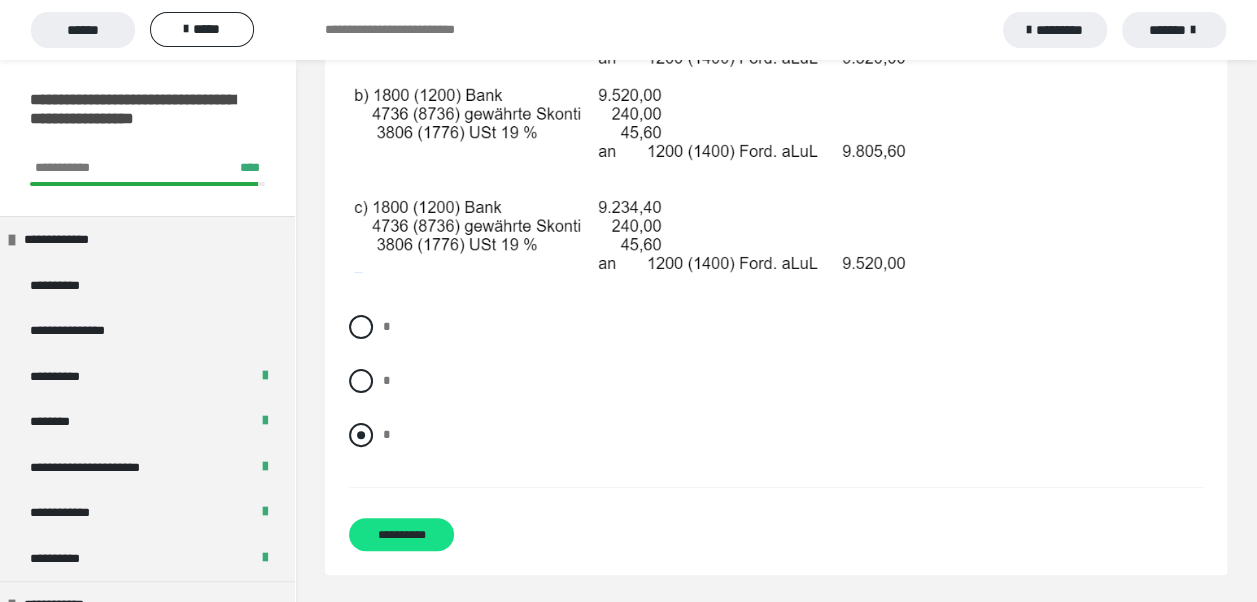 click at bounding box center (361, 435) 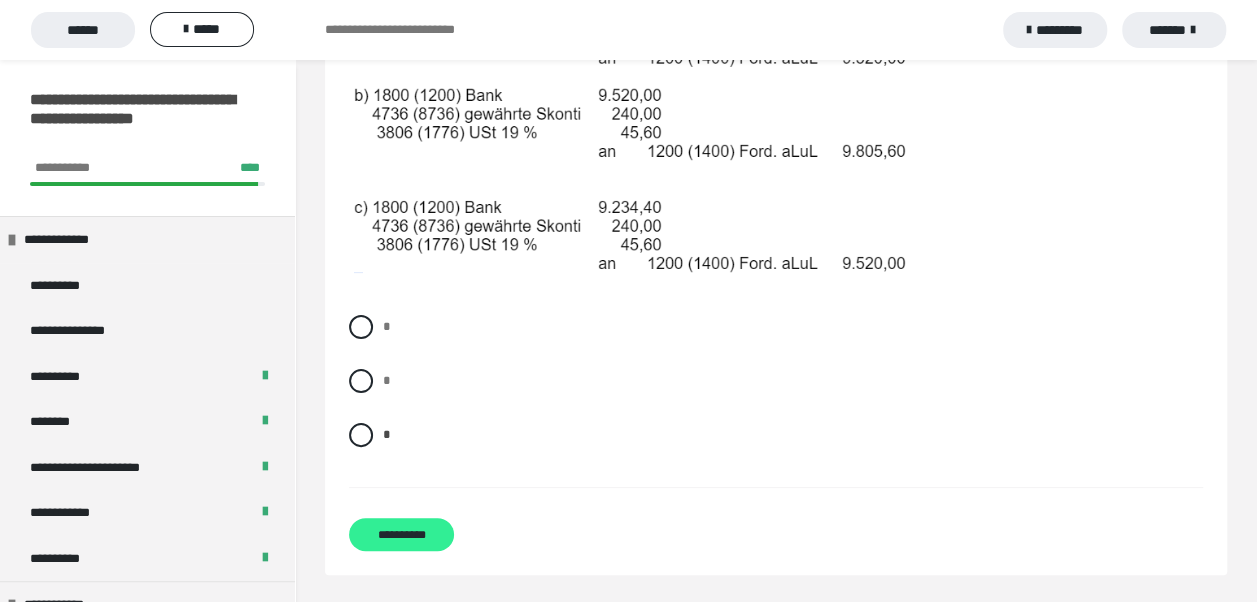 click on "**********" at bounding box center [401, 534] 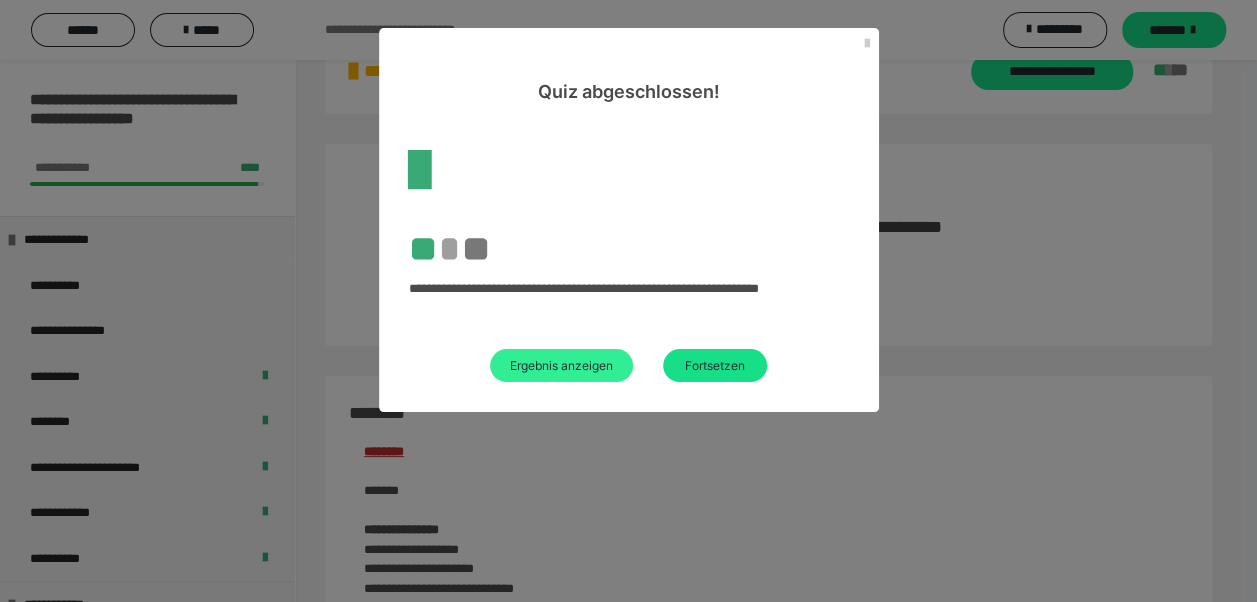 scroll, scrollTop: 2310, scrollLeft: 0, axis: vertical 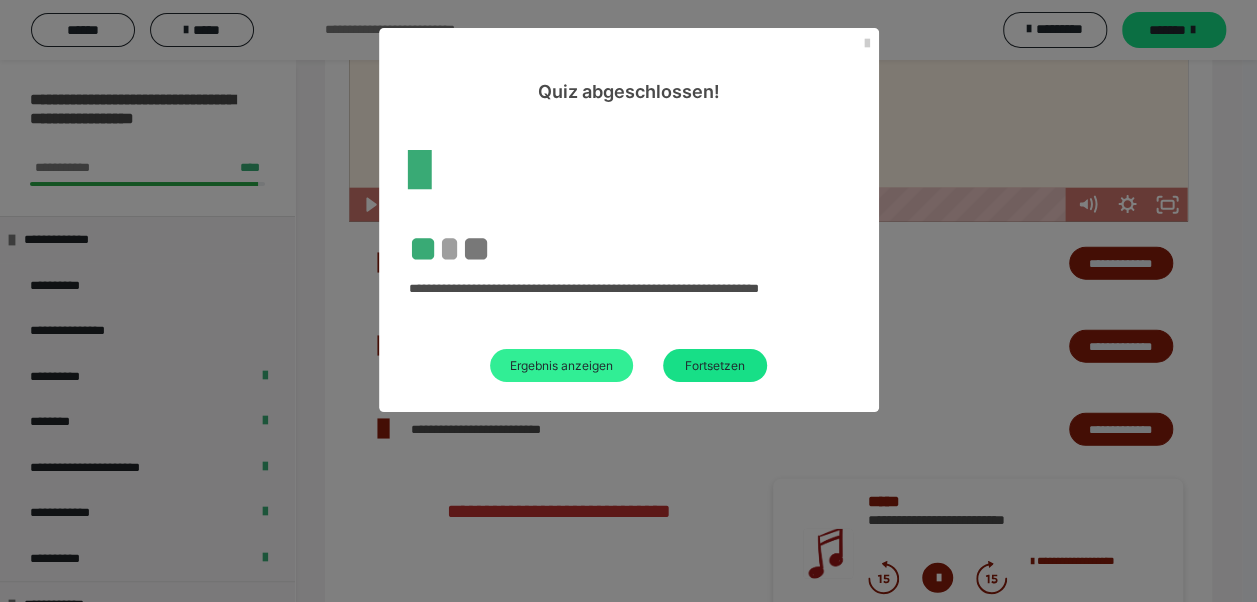 click on "Ergebnis anzeigen" at bounding box center [561, 365] 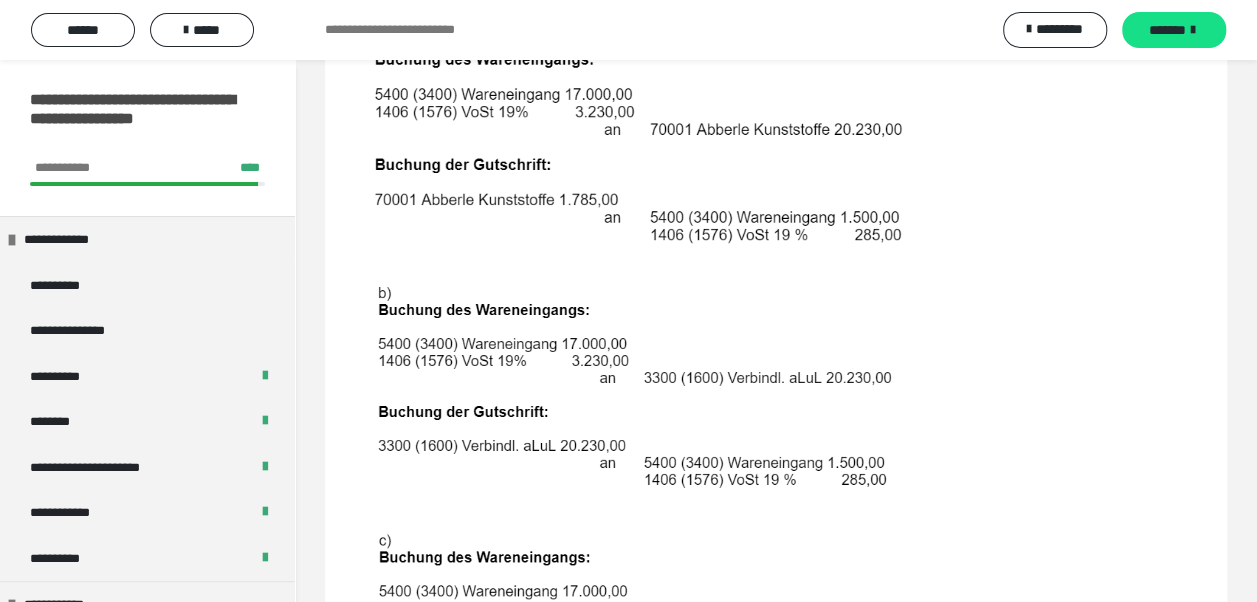 scroll, scrollTop: 0, scrollLeft: 0, axis: both 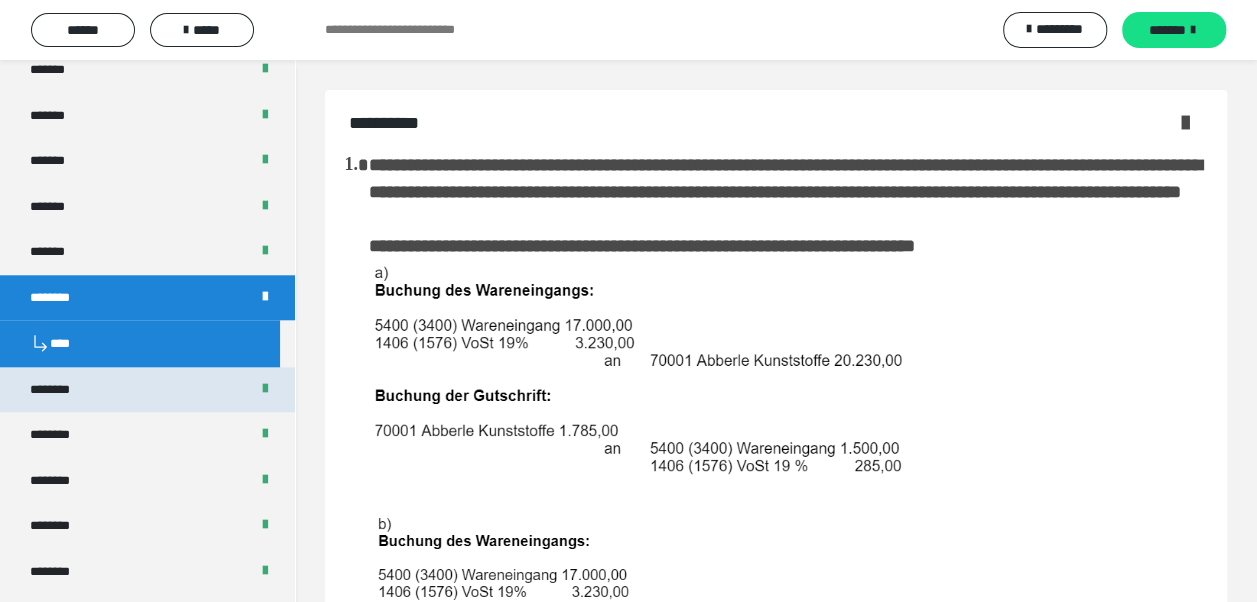 click on "********" at bounding box center (59, 390) 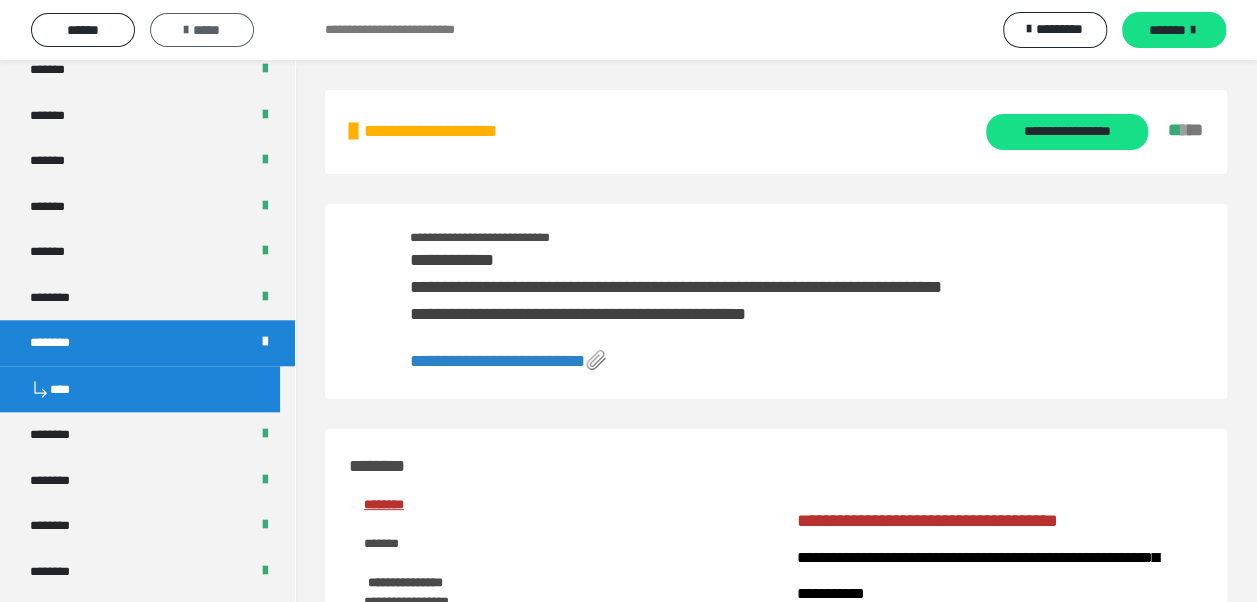 click on "*****" at bounding box center (202, 30) 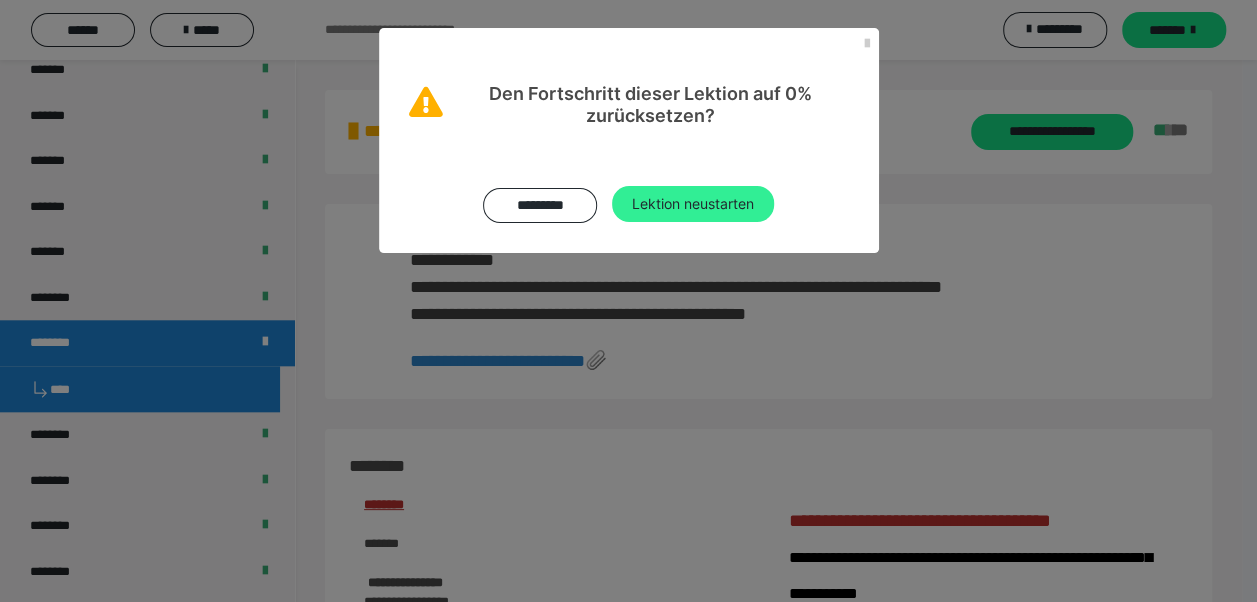 click on "Lektion neustarten" at bounding box center (693, 204) 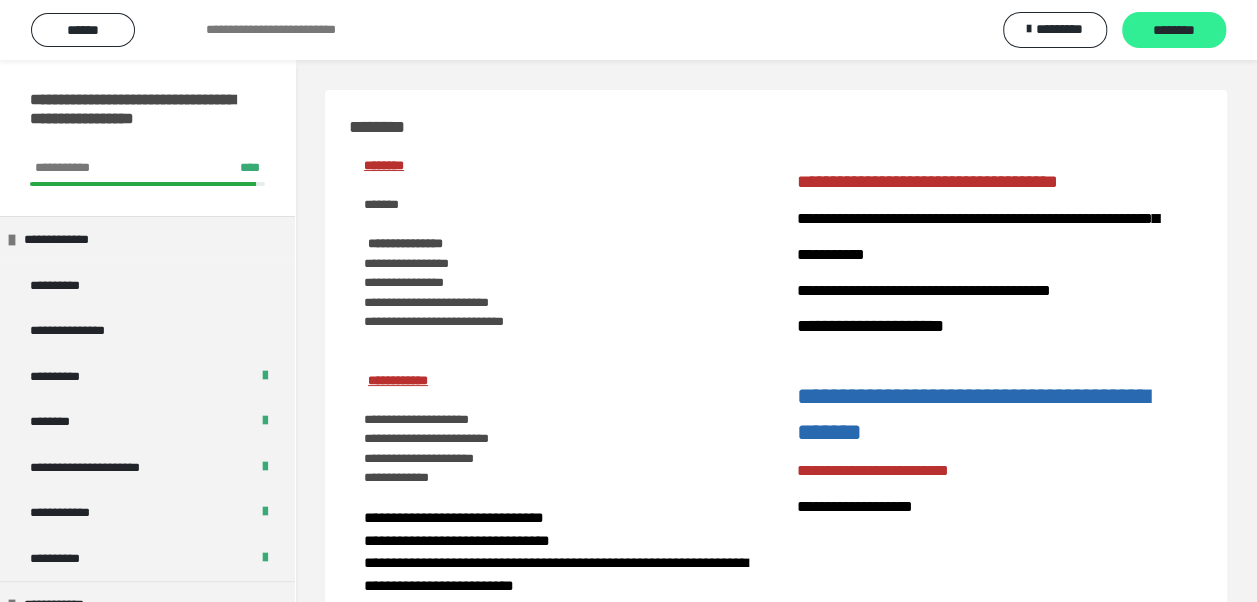 click on "********" at bounding box center [1174, 31] 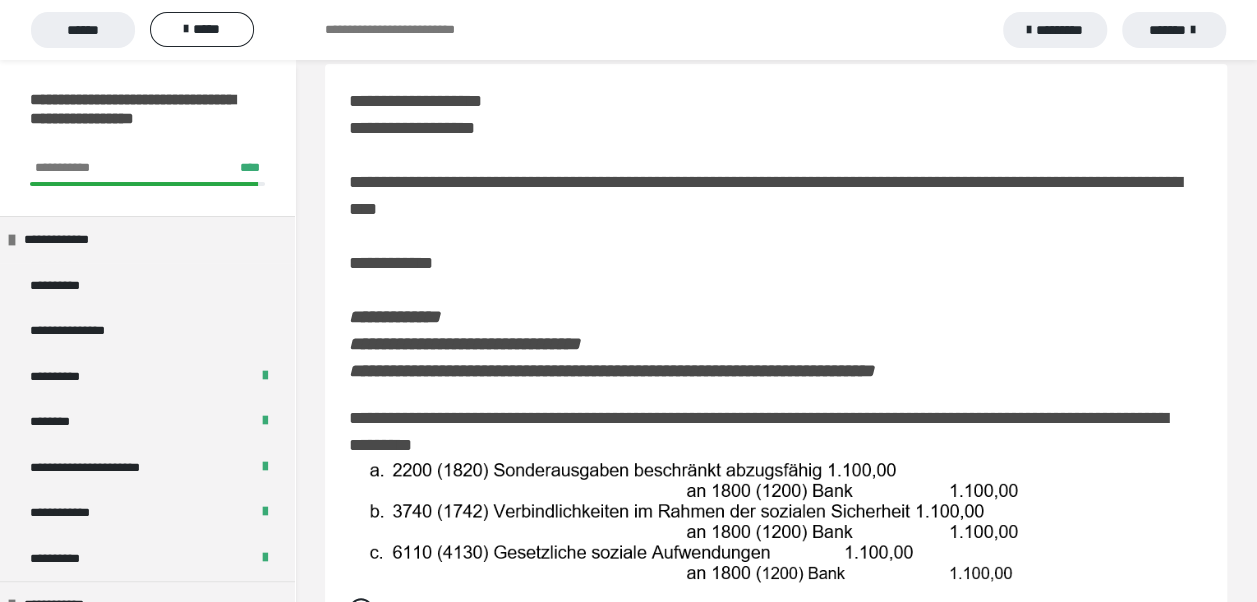 scroll, scrollTop: 100, scrollLeft: 0, axis: vertical 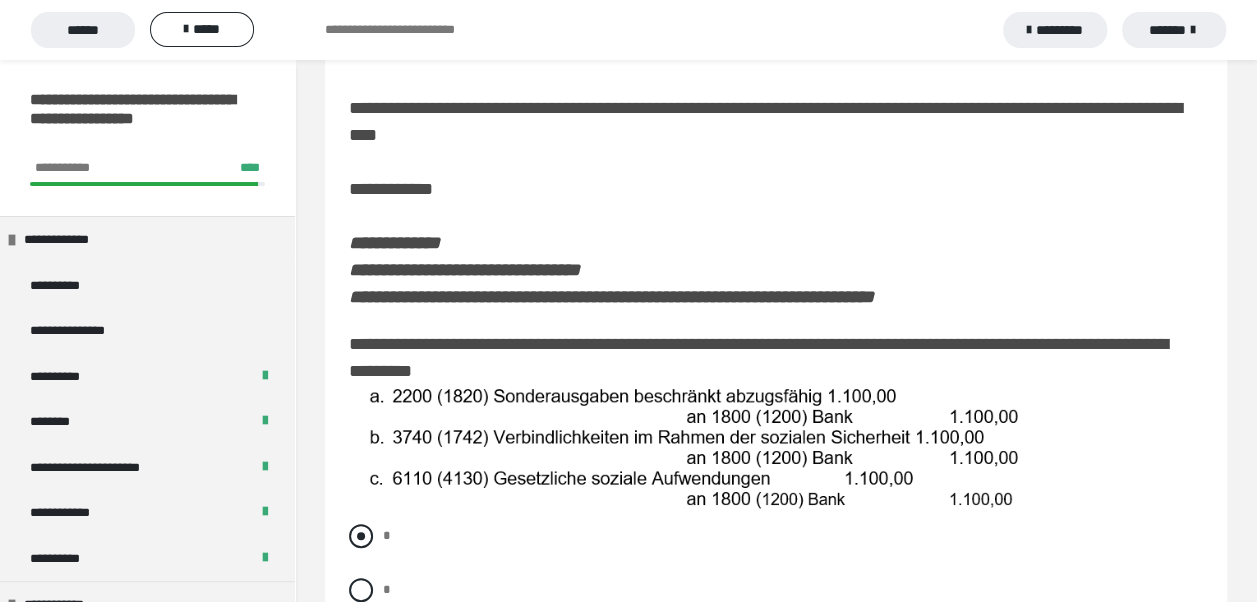click at bounding box center [361, 536] 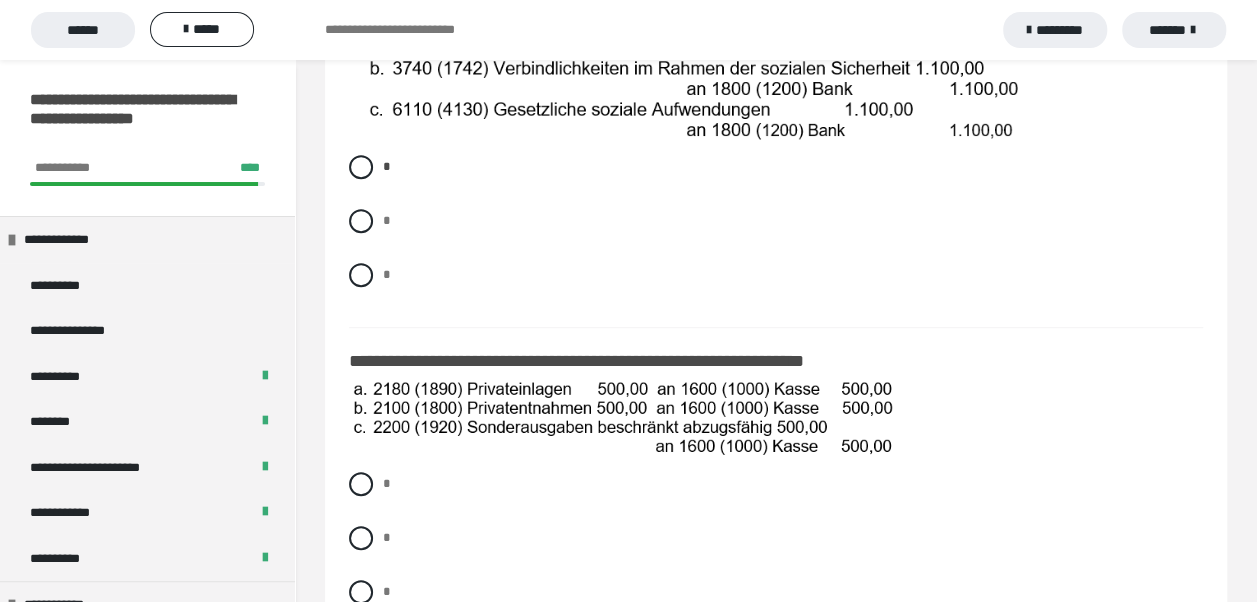 scroll, scrollTop: 500, scrollLeft: 0, axis: vertical 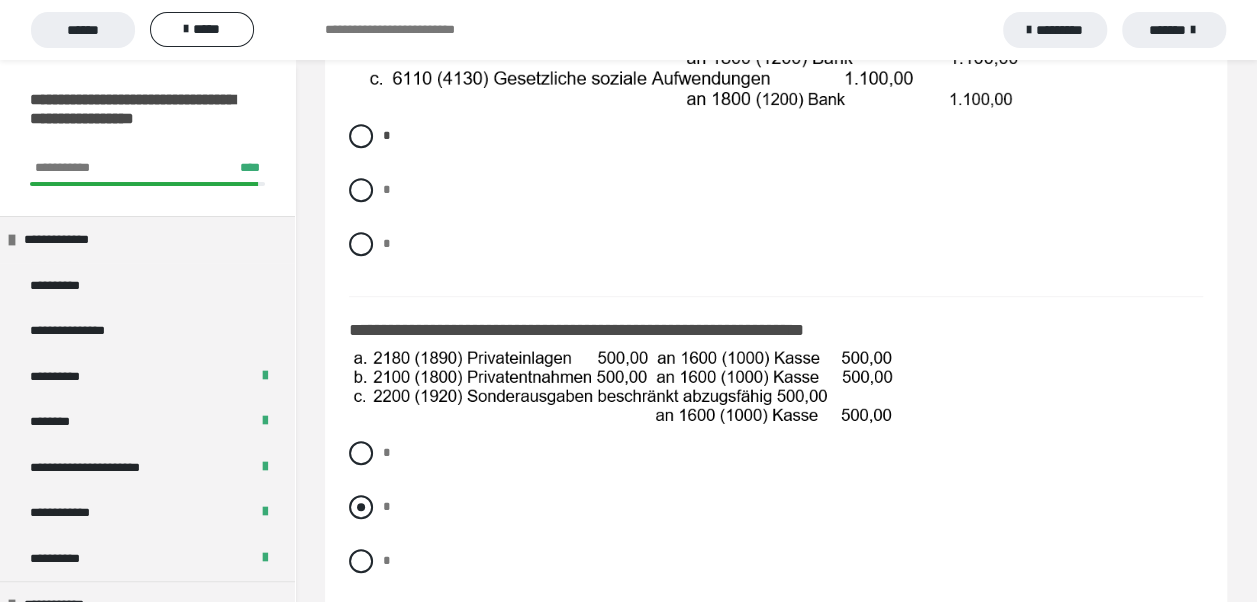 click at bounding box center (361, 507) 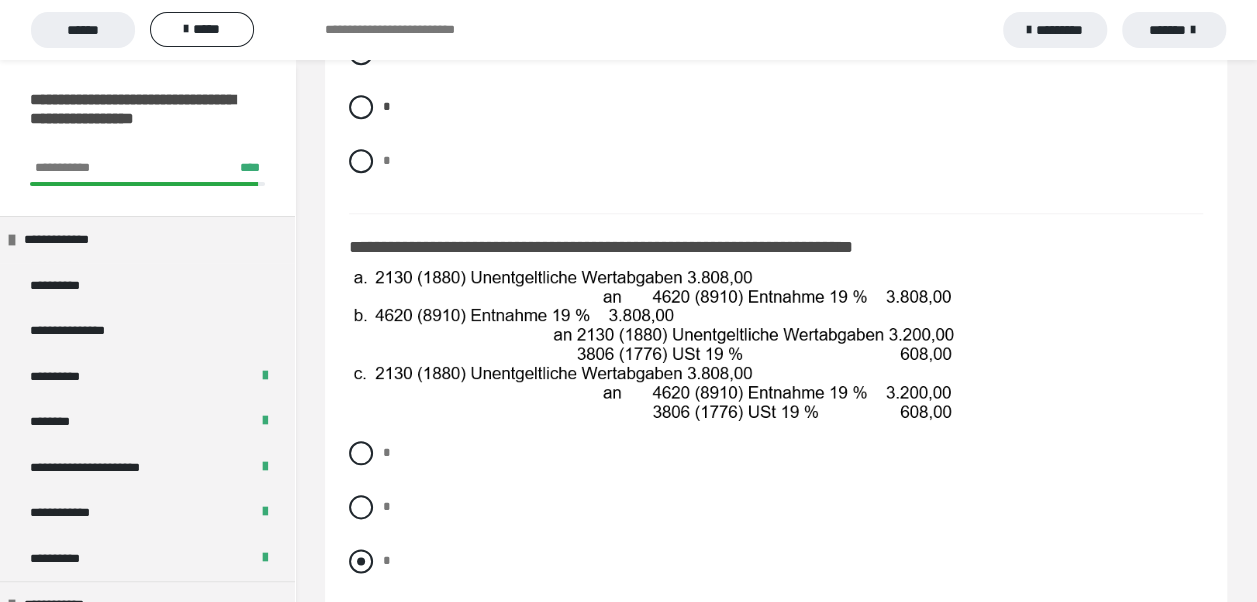 scroll, scrollTop: 1000, scrollLeft: 0, axis: vertical 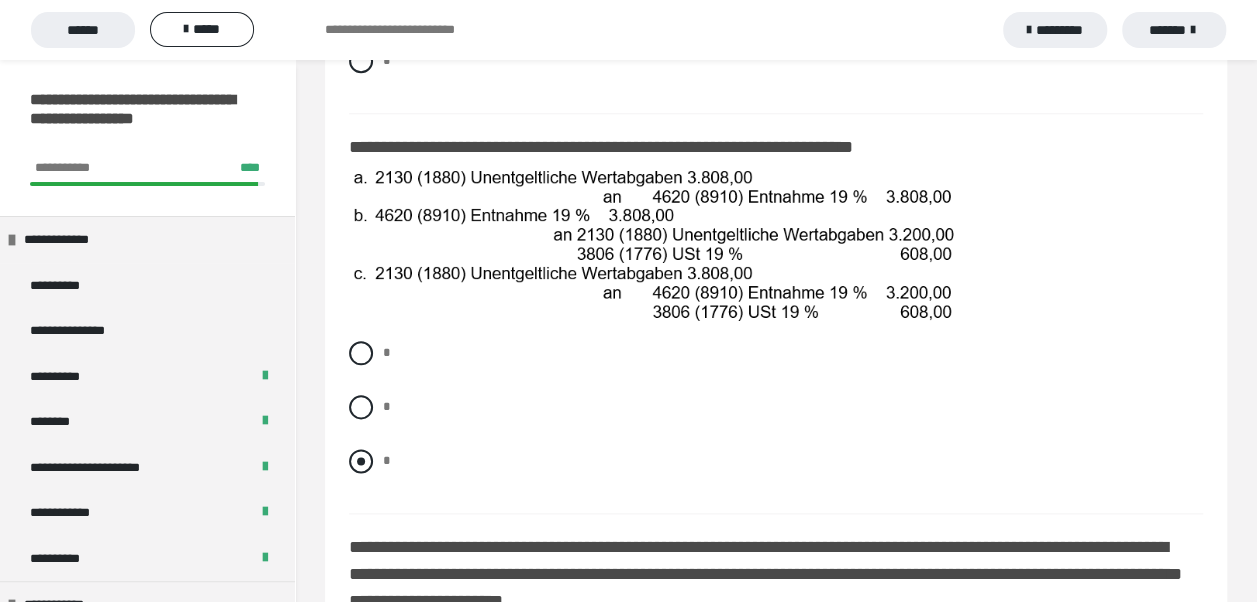 click at bounding box center [361, 461] 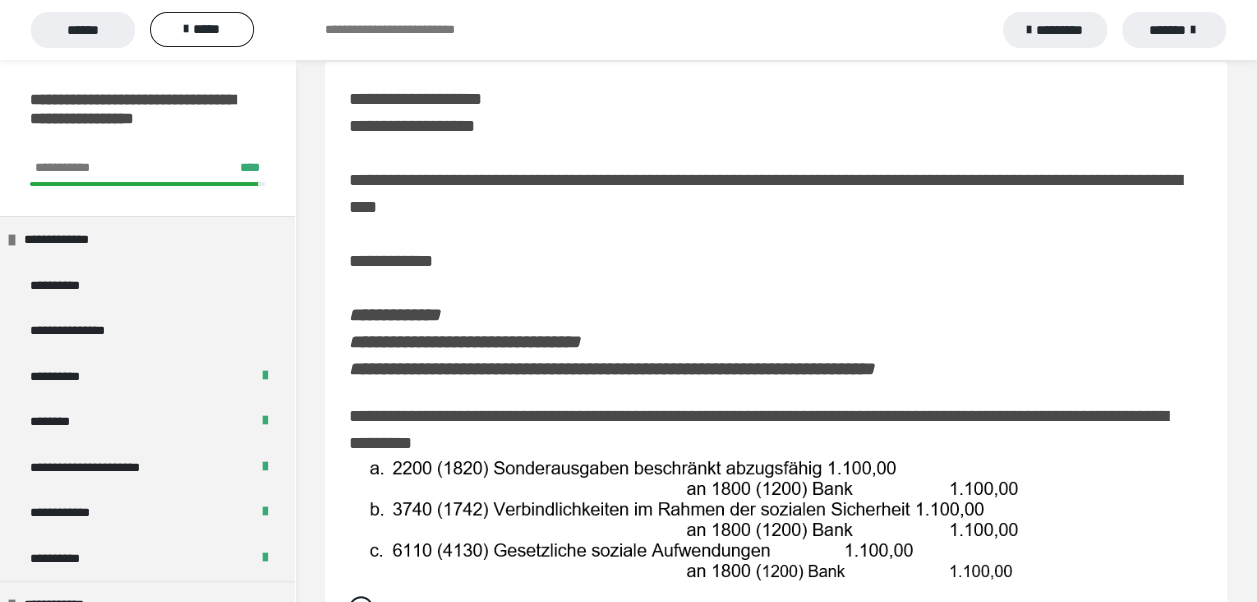 scroll, scrollTop: 0, scrollLeft: 0, axis: both 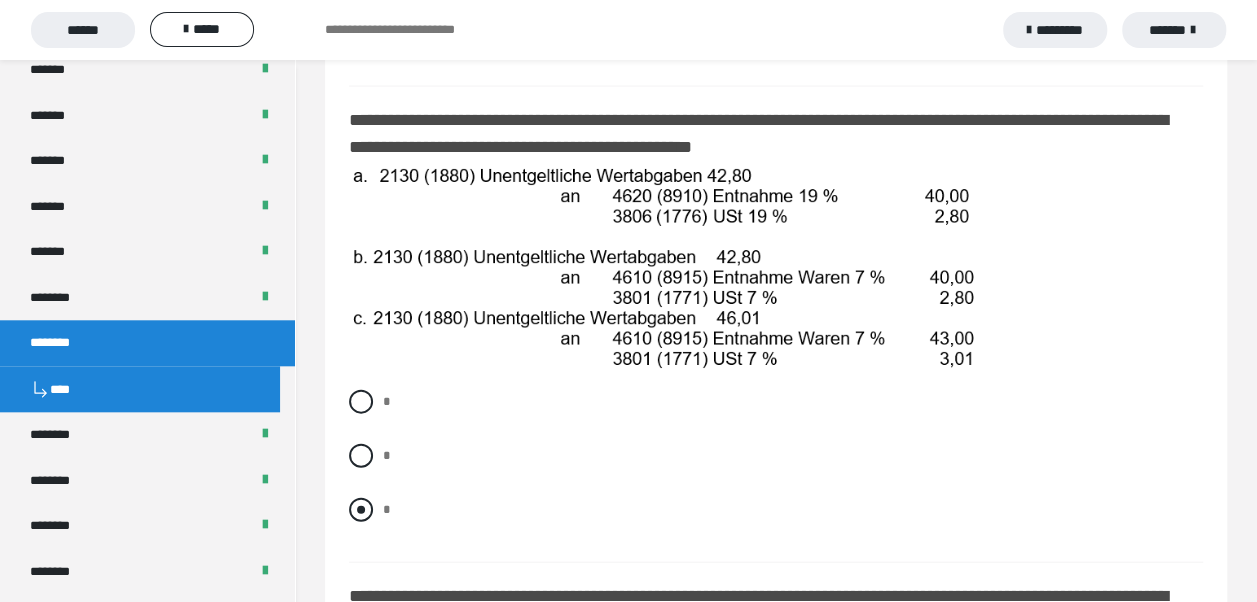 click at bounding box center (361, 510) 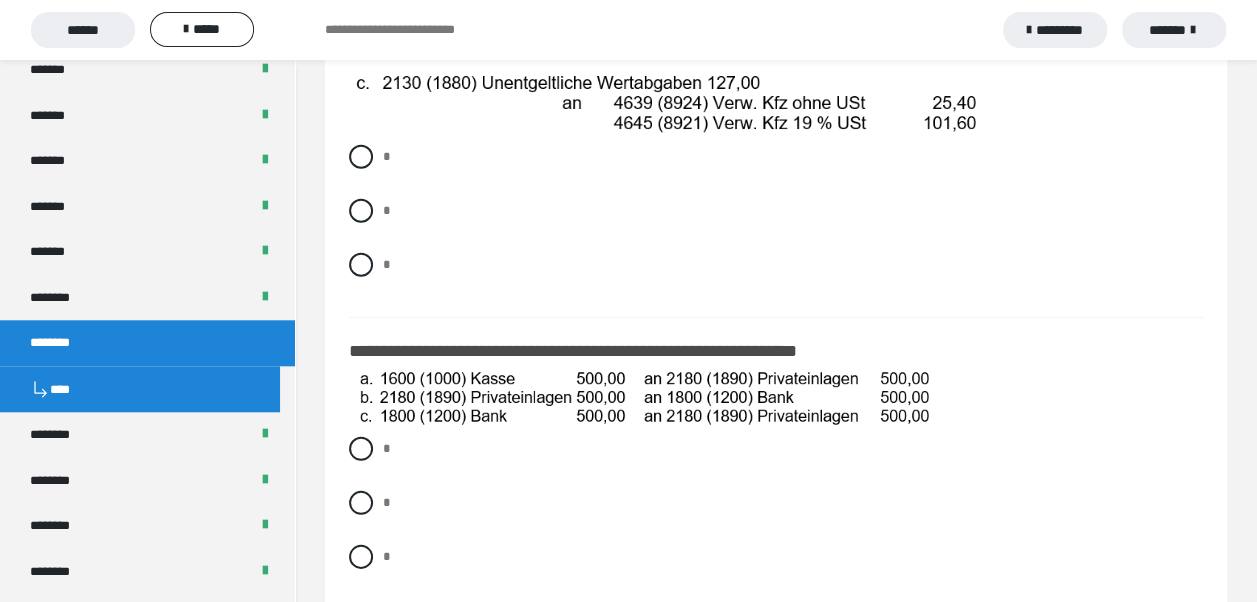 scroll, scrollTop: 2800, scrollLeft: 0, axis: vertical 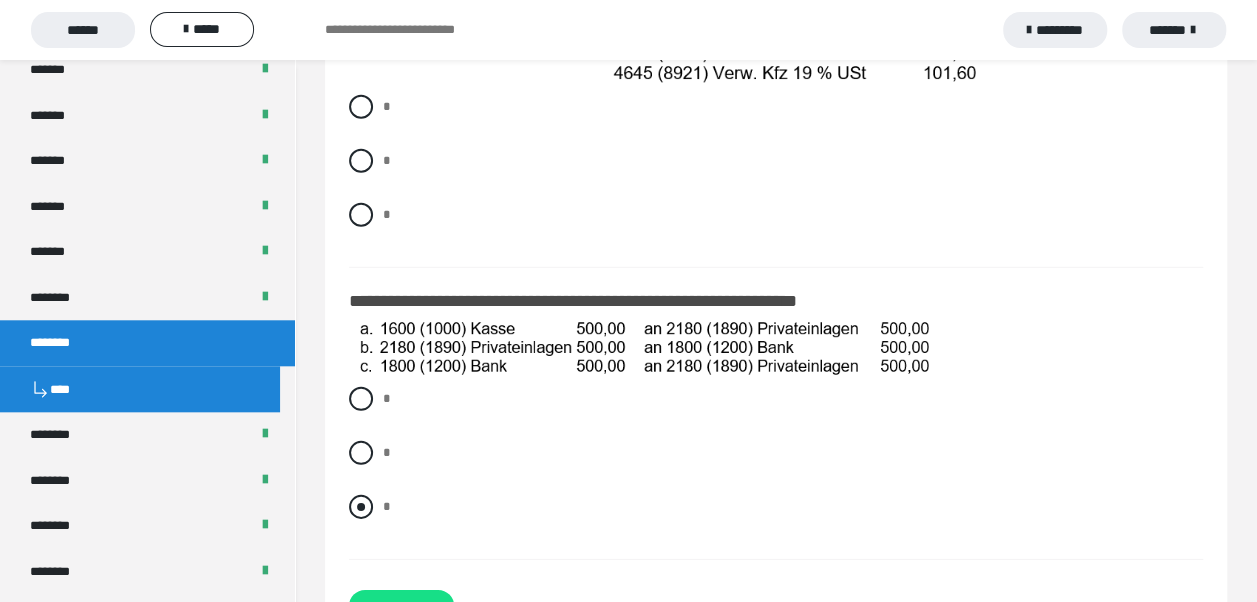 click at bounding box center [361, 507] 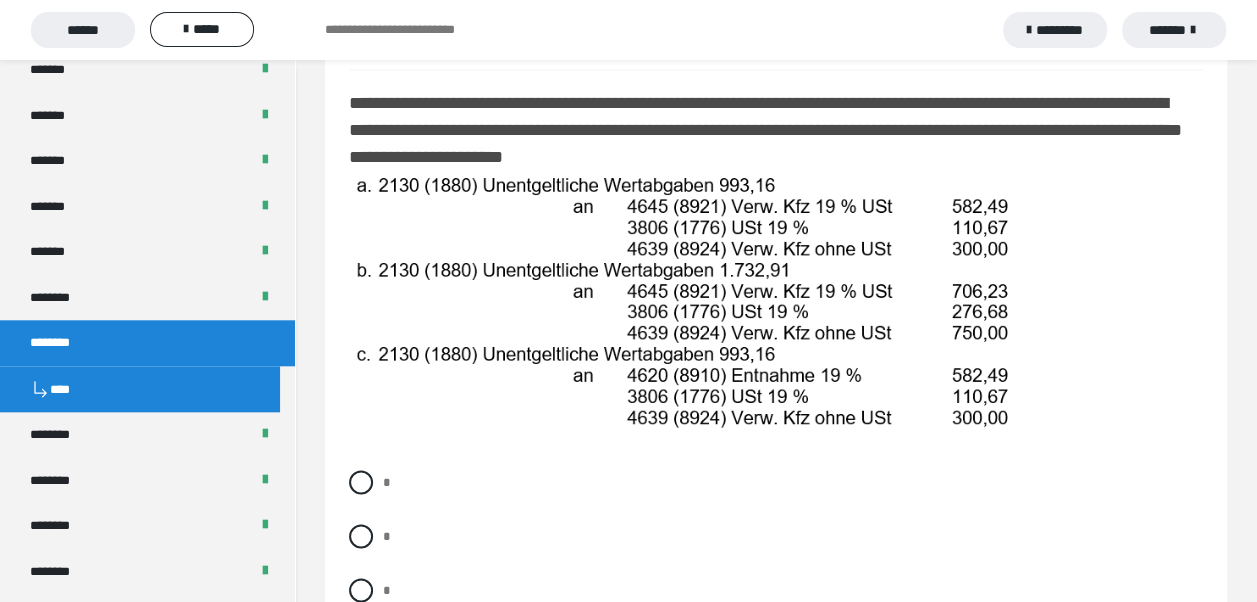 scroll, scrollTop: 1400, scrollLeft: 0, axis: vertical 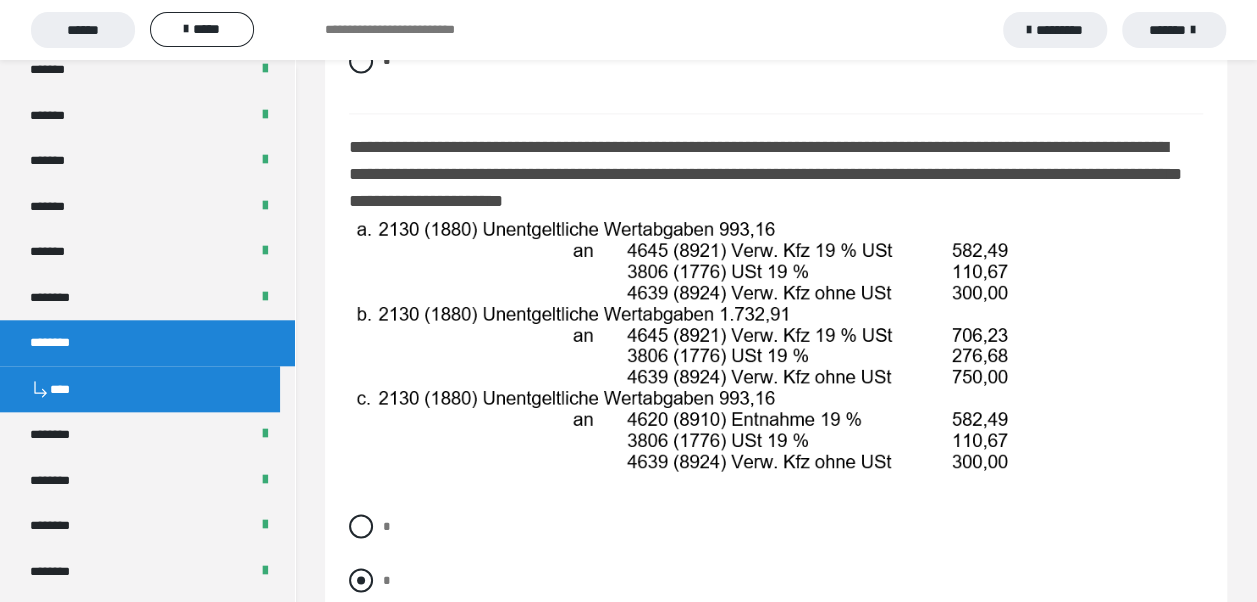 click at bounding box center [361, 580] 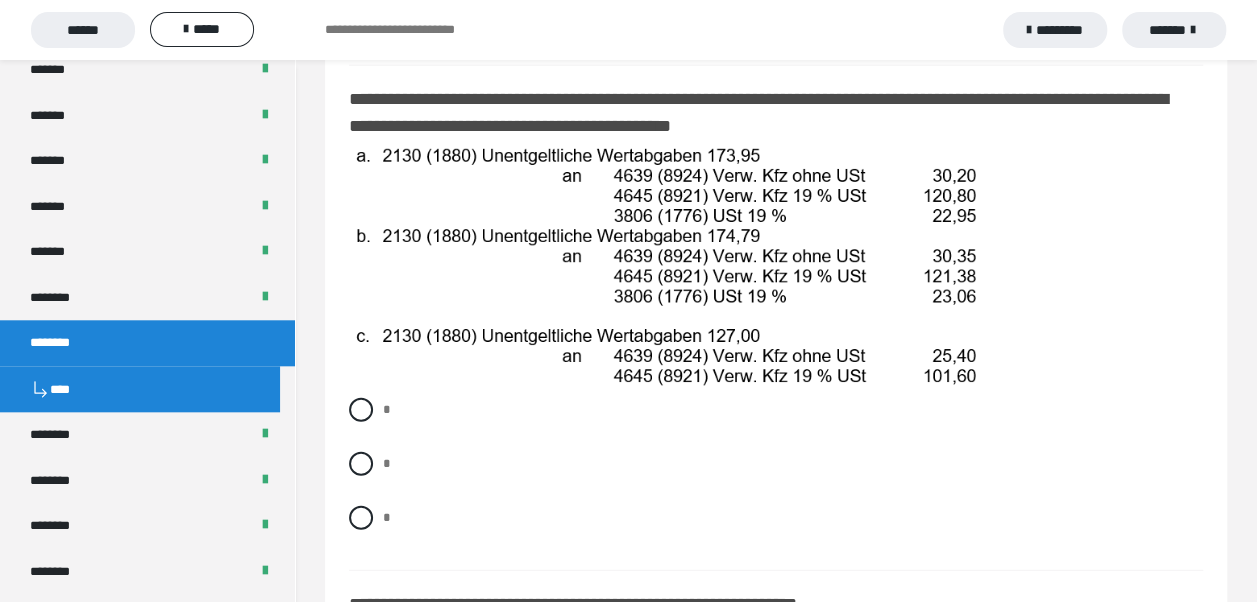 scroll, scrollTop: 2477, scrollLeft: 0, axis: vertical 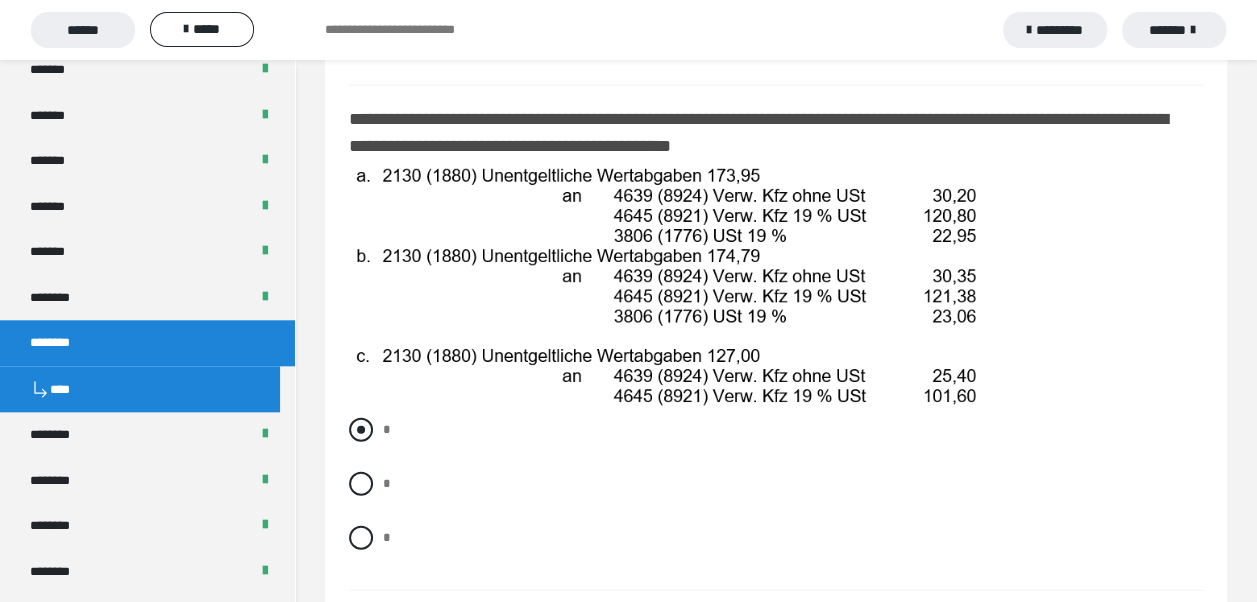 click at bounding box center [361, 430] 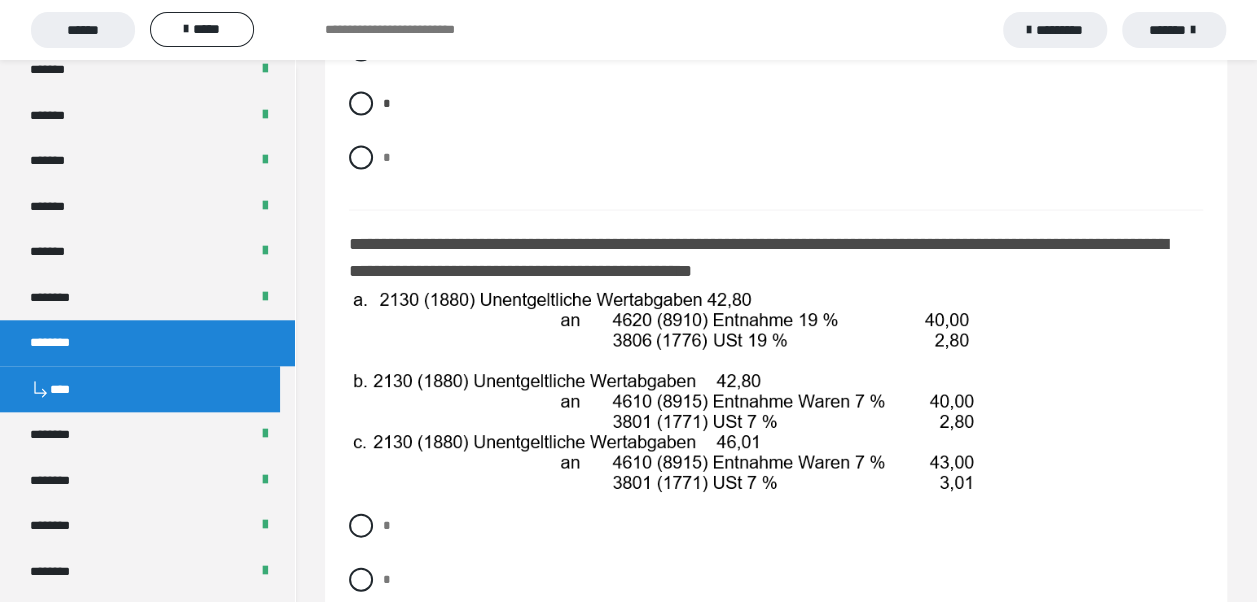 scroll, scrollTop: 1977, scrollLeft: 0, axis: vertical 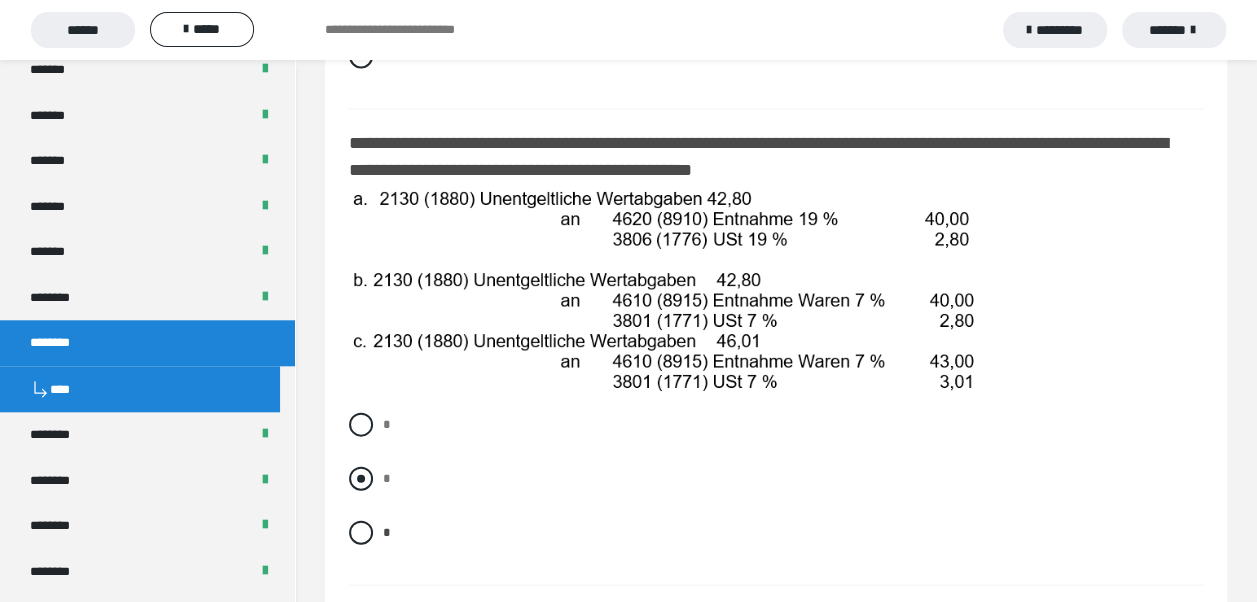 click at bounding box center [361, 479] 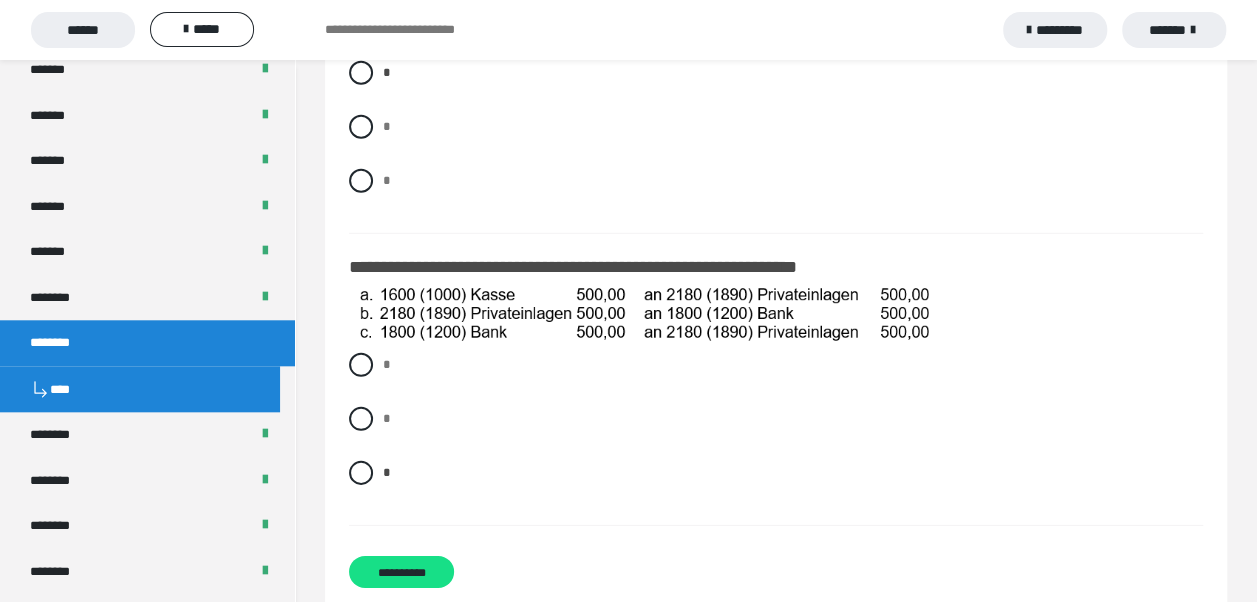 scroll, scrollTop: 2877, scrollLeft: 0, axis: vertical 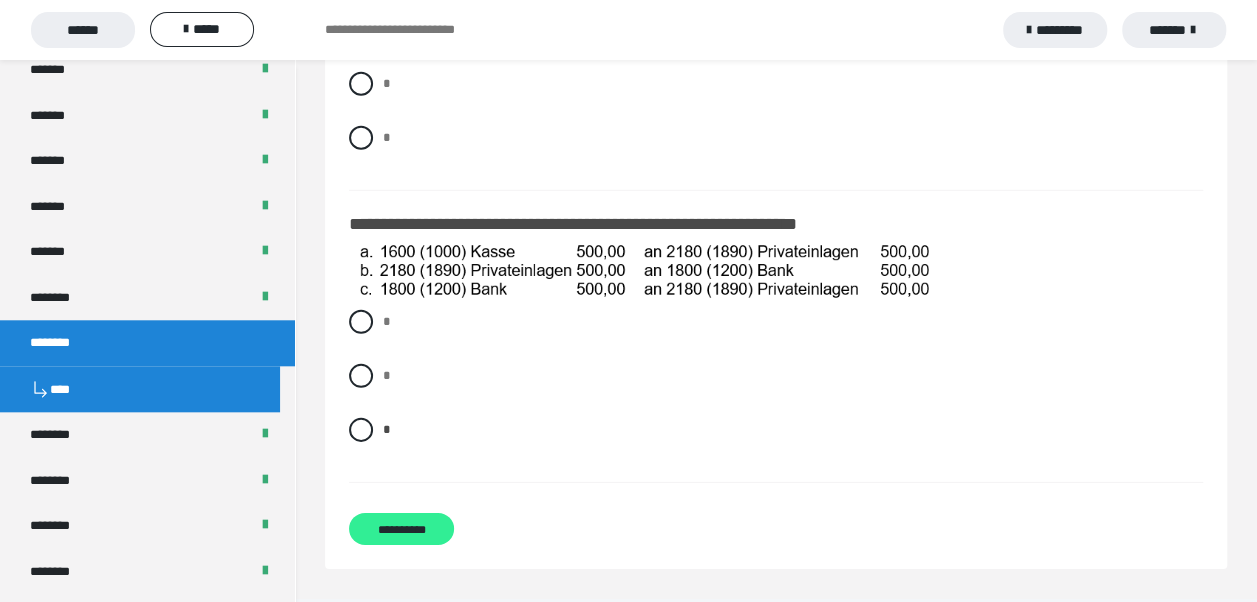 click on "**********" at bounding box center (401, 529) 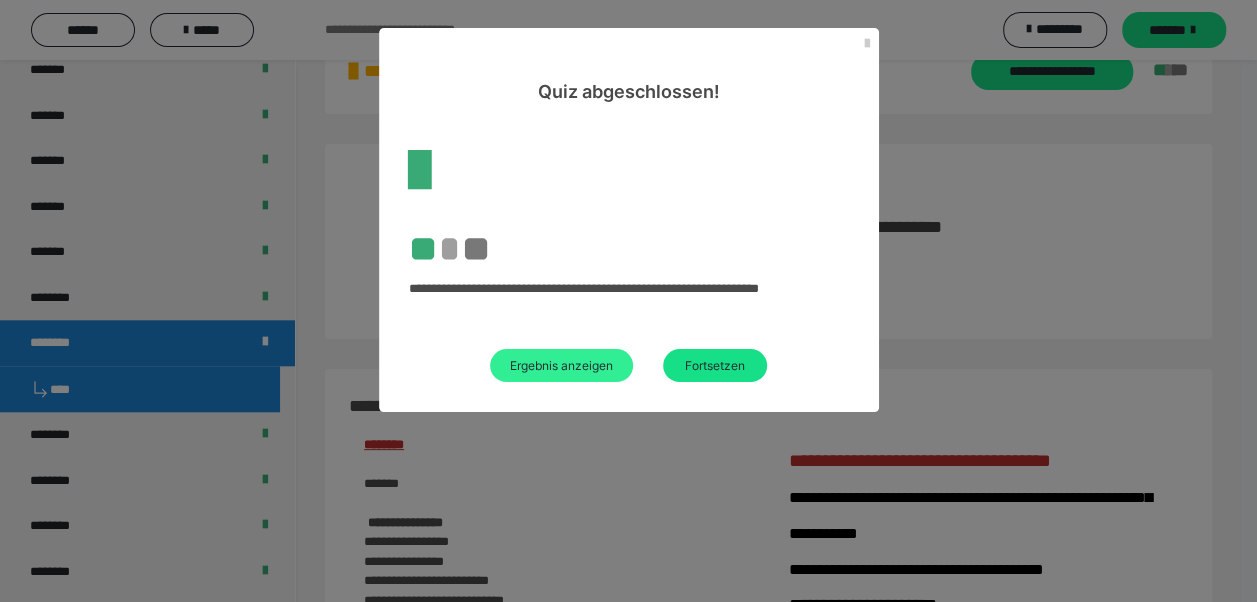 scroll, scrollTop: 2877, scrollLeft: 0, axis: vertical 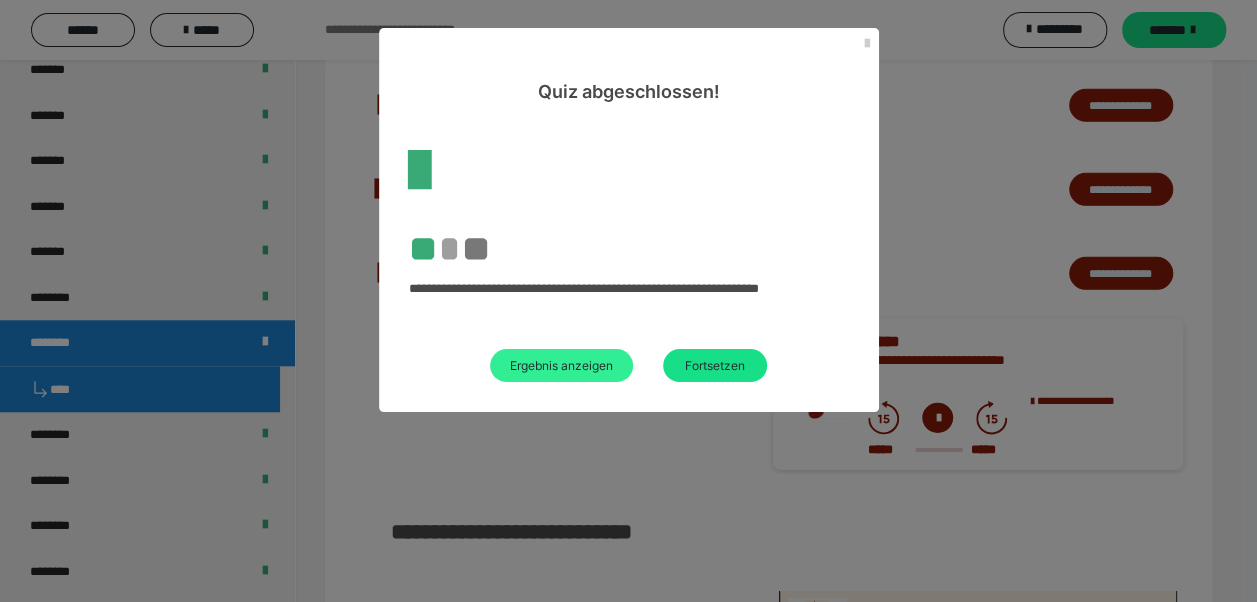 click on "Ergebnis anzeigen" at bounding box center (561, 365) 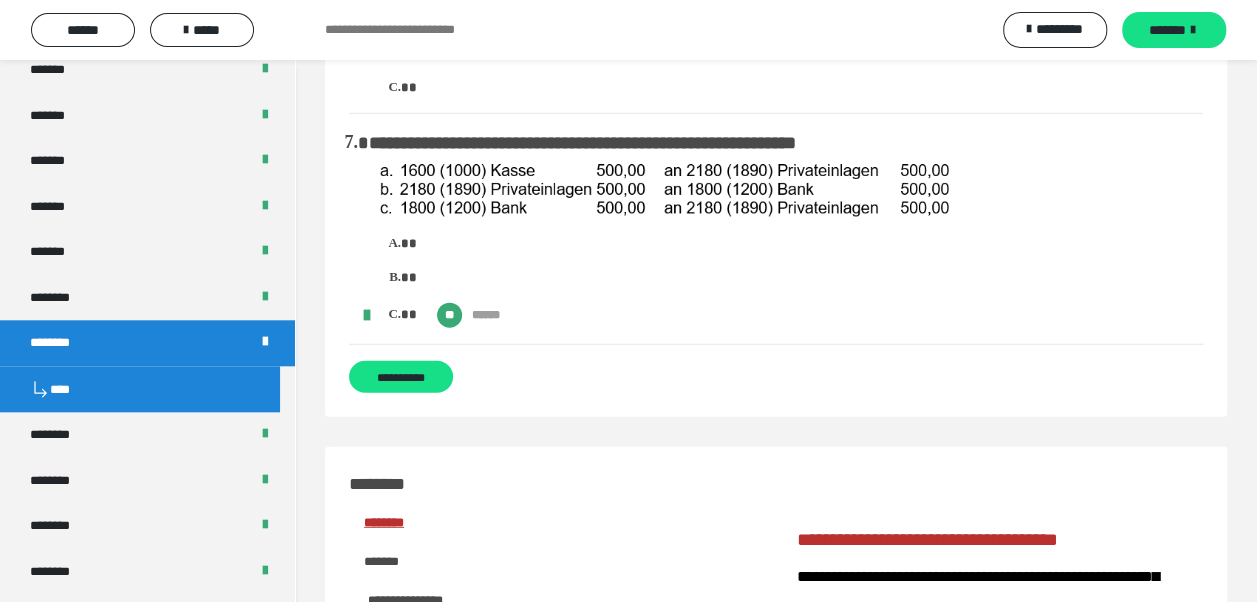 scroll, scrollTop: 2300, scrollLeft: 0, axis: vertical 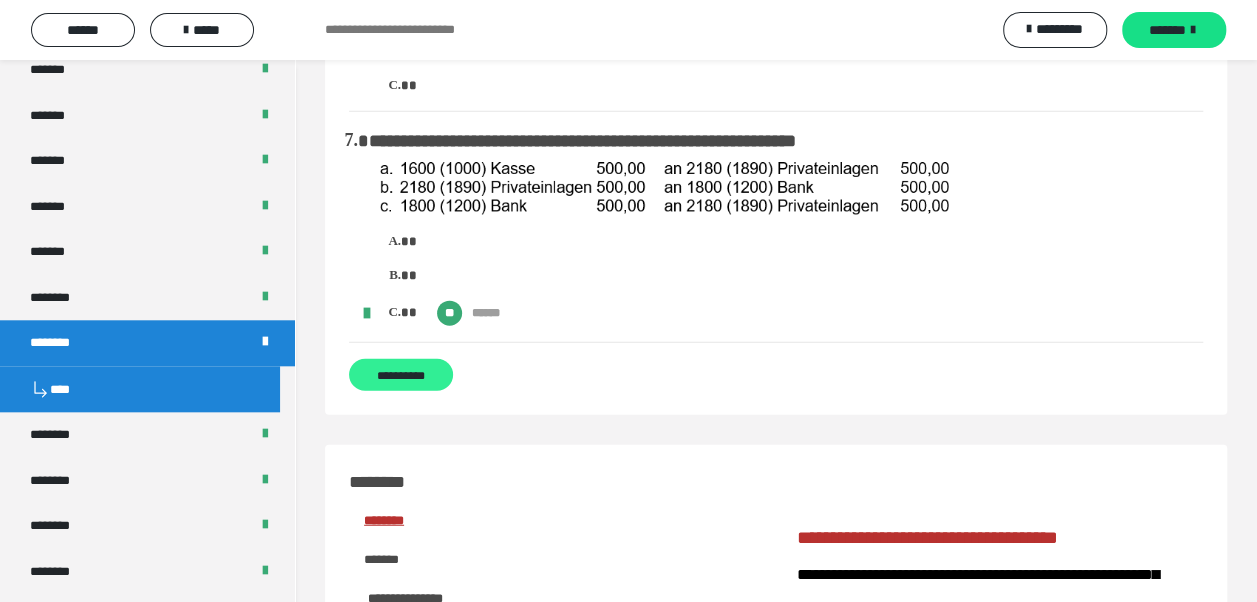 click on "**********" at bounding box center (401, 375) 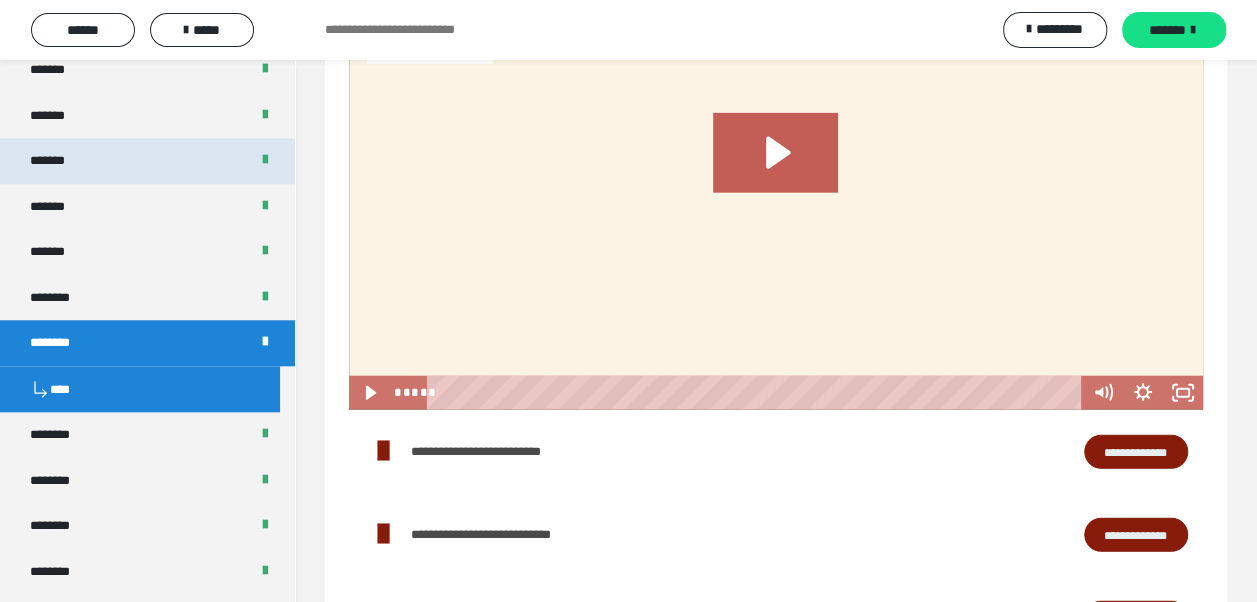scroll, scrollTop: 0, scrollLeft: 0, axis: both 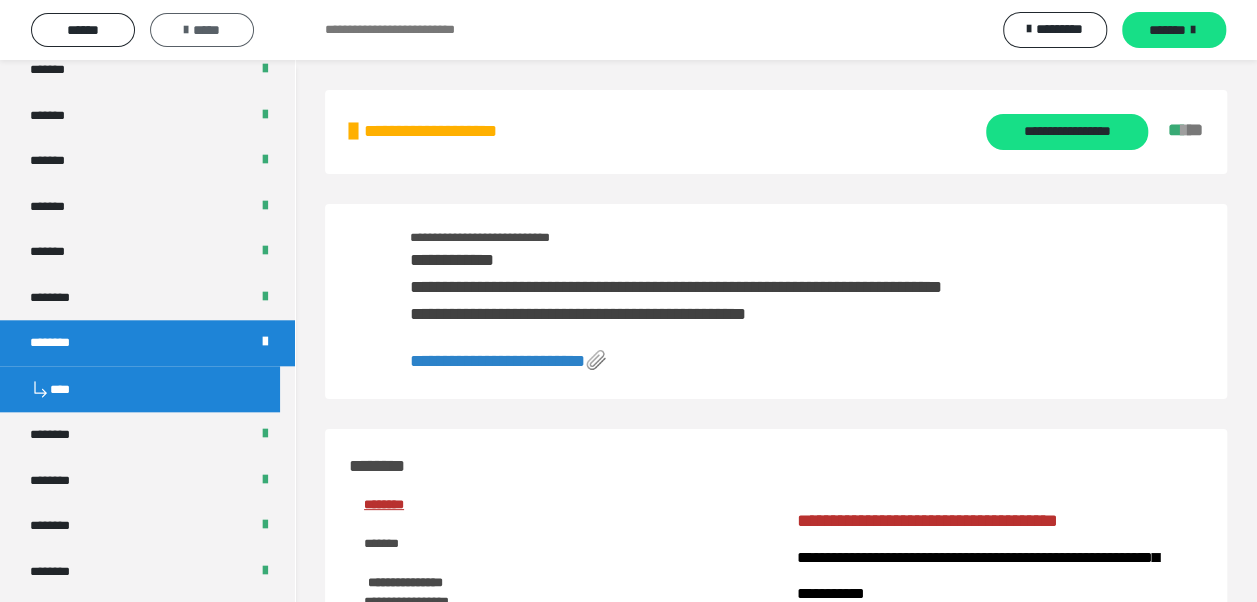 click on "*****" at bounding box center (202, 30) 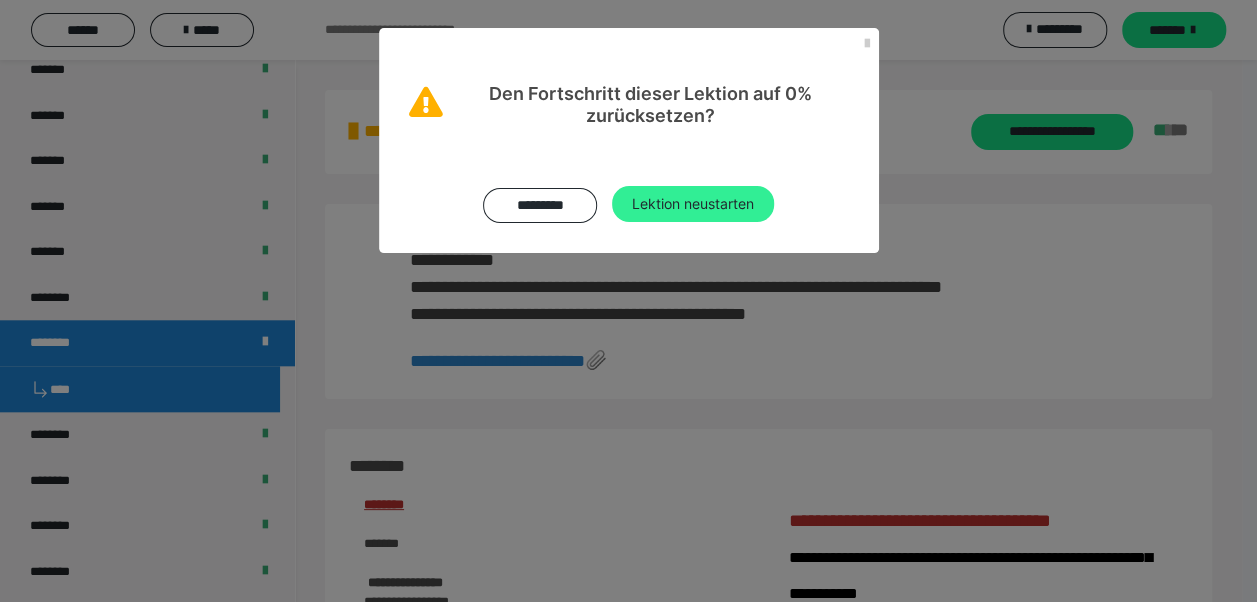 click on "Lektion neustarten" at bounding box center [693, 204] 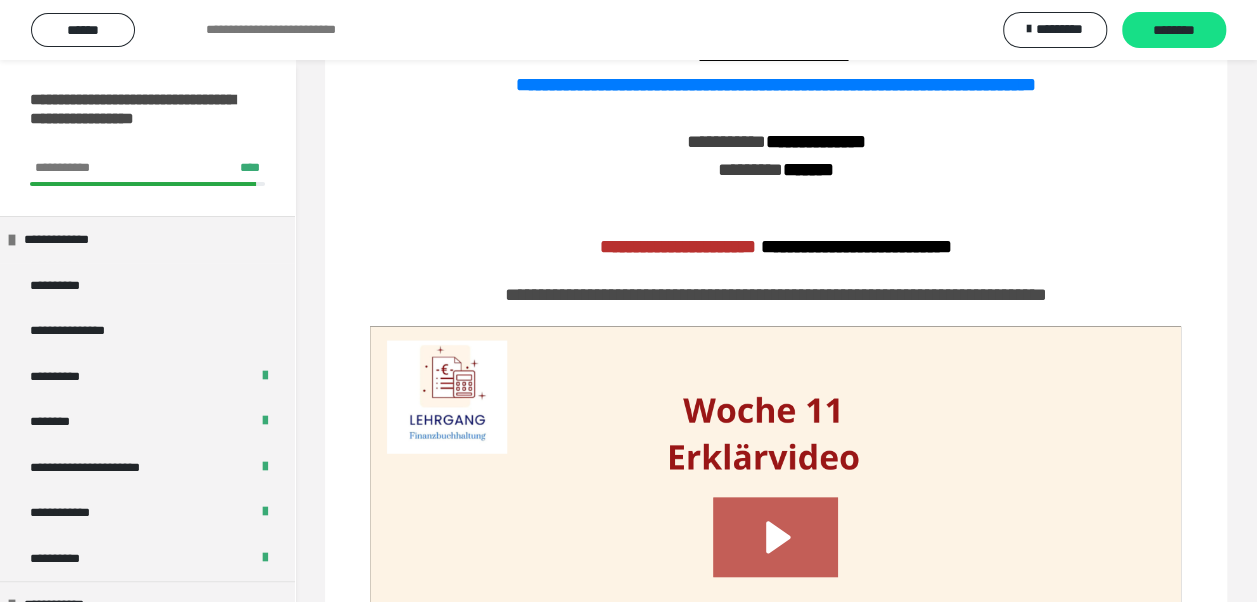 scroll, scrollTop: 200, scrollLeft: 0, axis: vertical 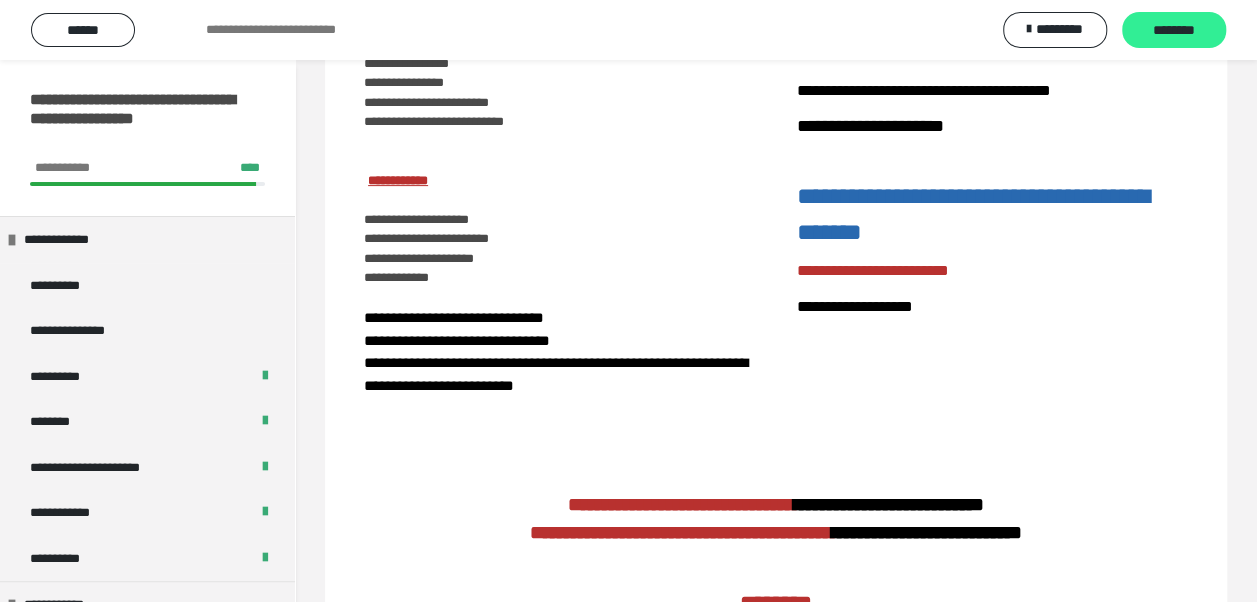 click on "********" at bounding box center (1174, 31) 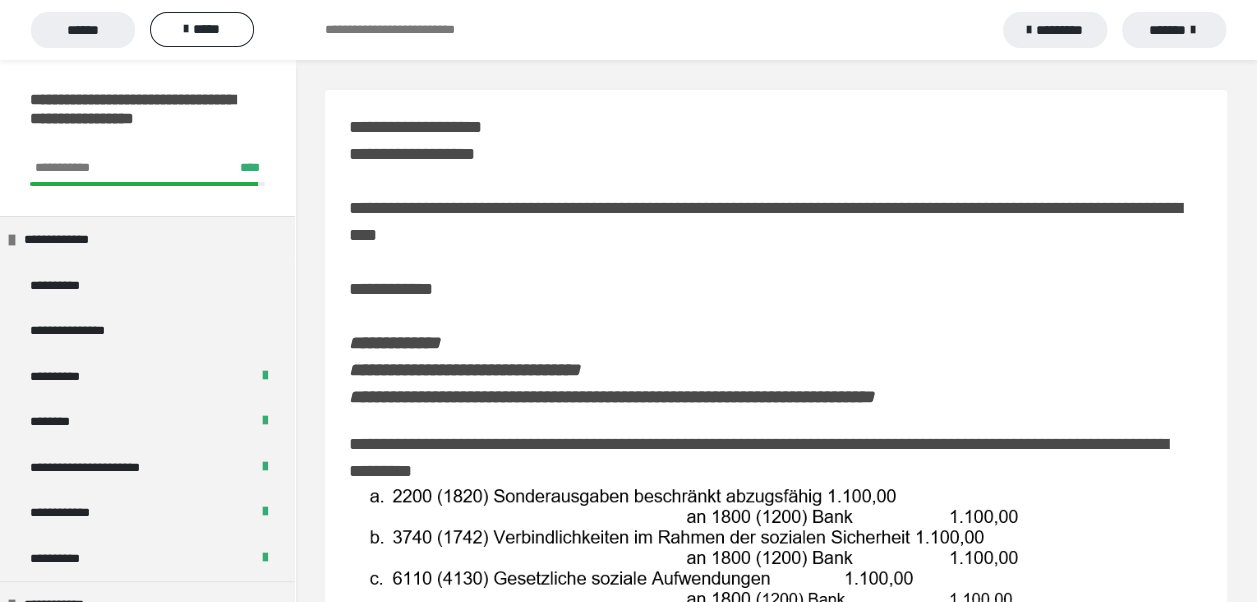scroll, scrollTop: 200, scrollLeft: 0, axis: vertical 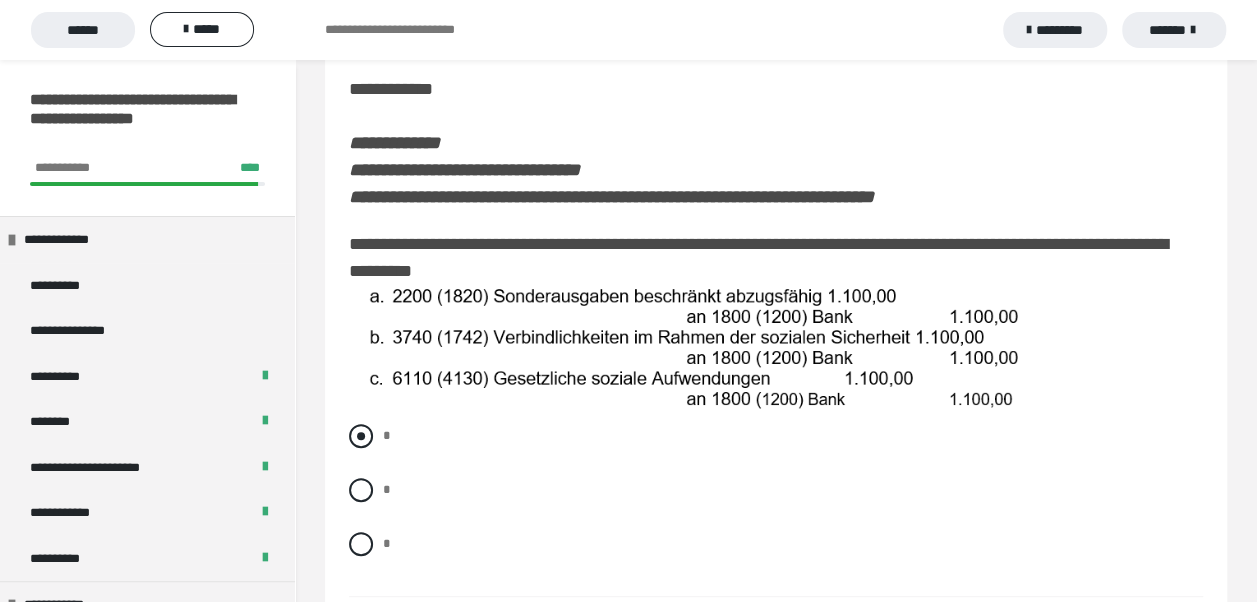 click at bounding box center [361, 436] 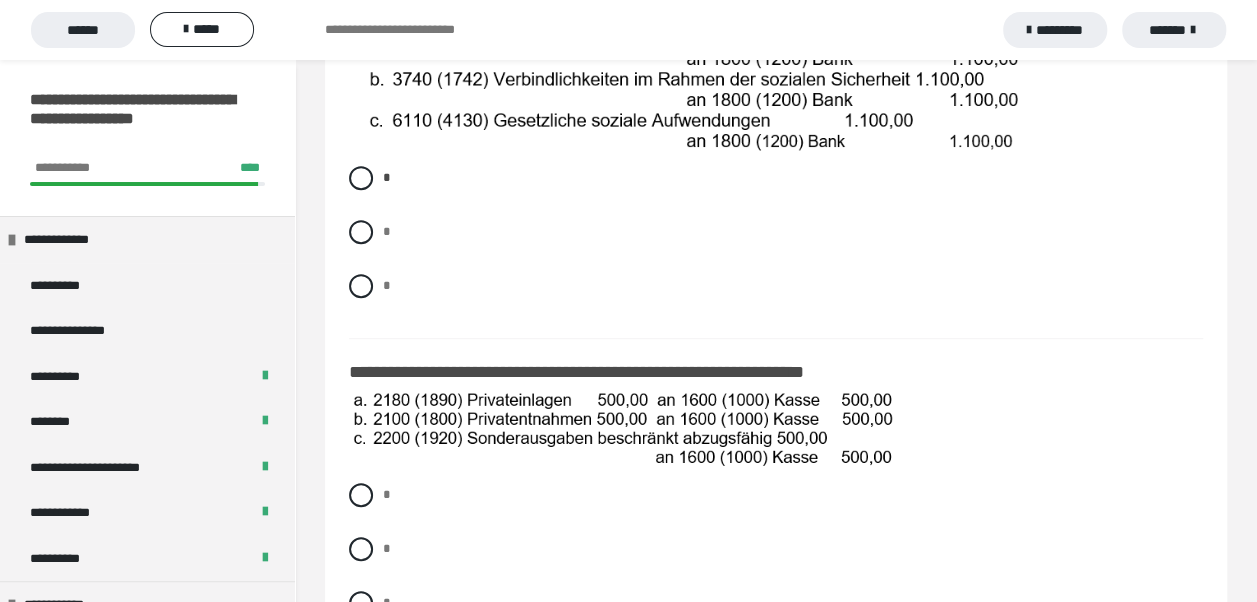 scroll, scrollTop: 500, scrollLeft: 0, axis: vertical 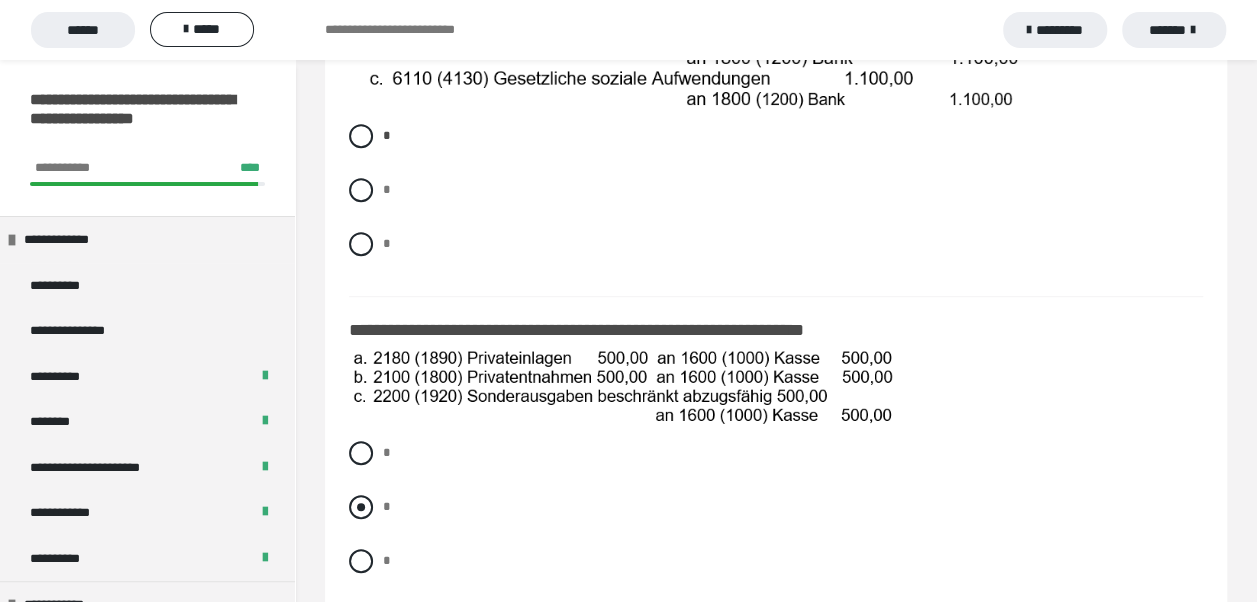 click at bounding box center [361, 507] 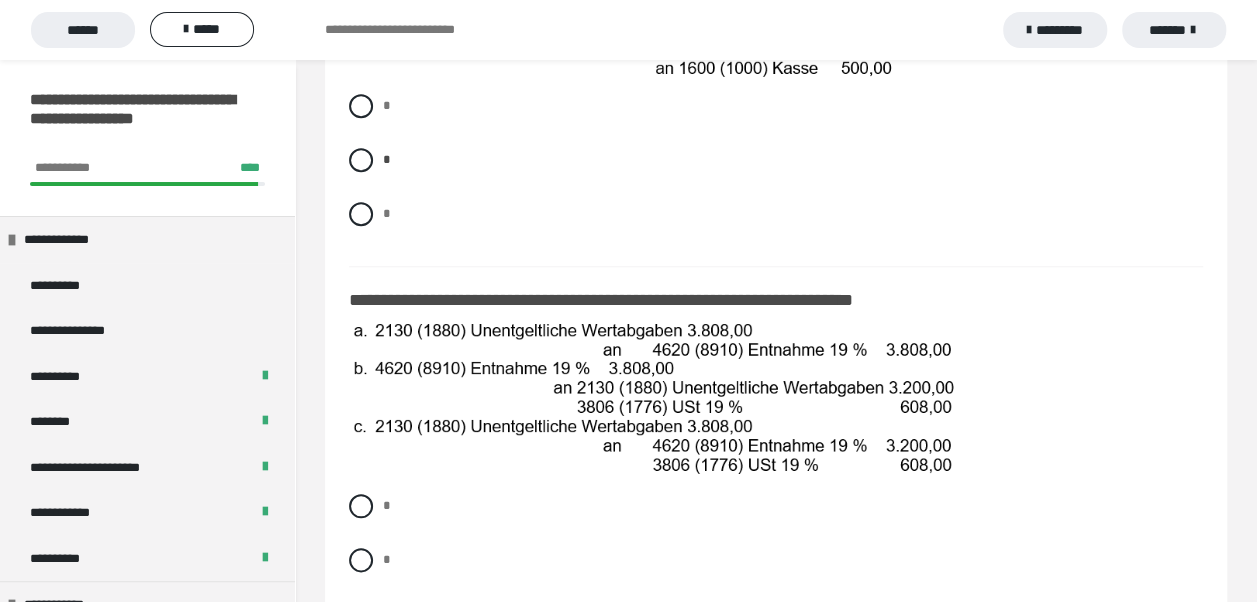 scroll, scrollTop: 1000, scrollLeft: 0, axis: vertical 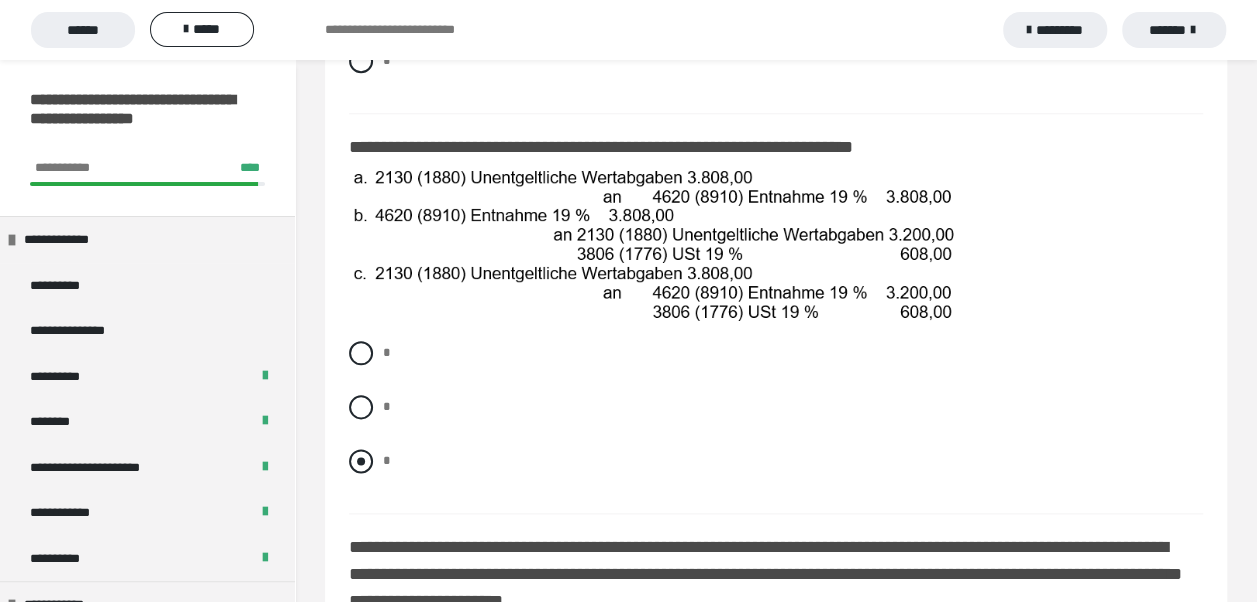 click at bounding box center [361, 461] 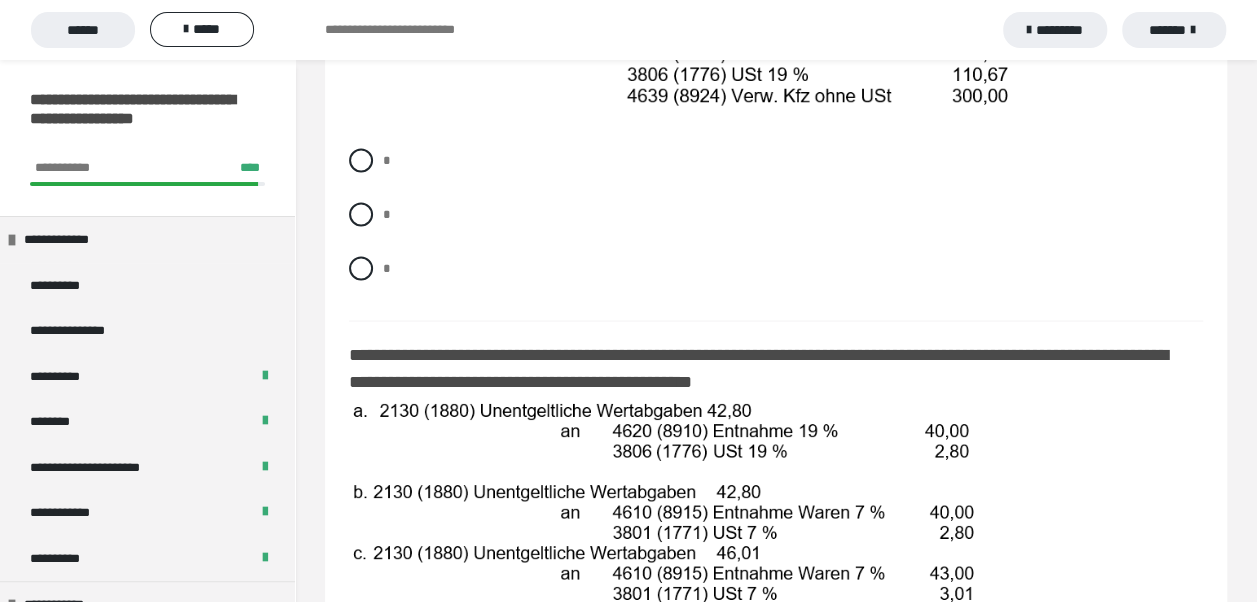 scroll, scrollTop: 1800, scrollLeft: 0, axis: vertical 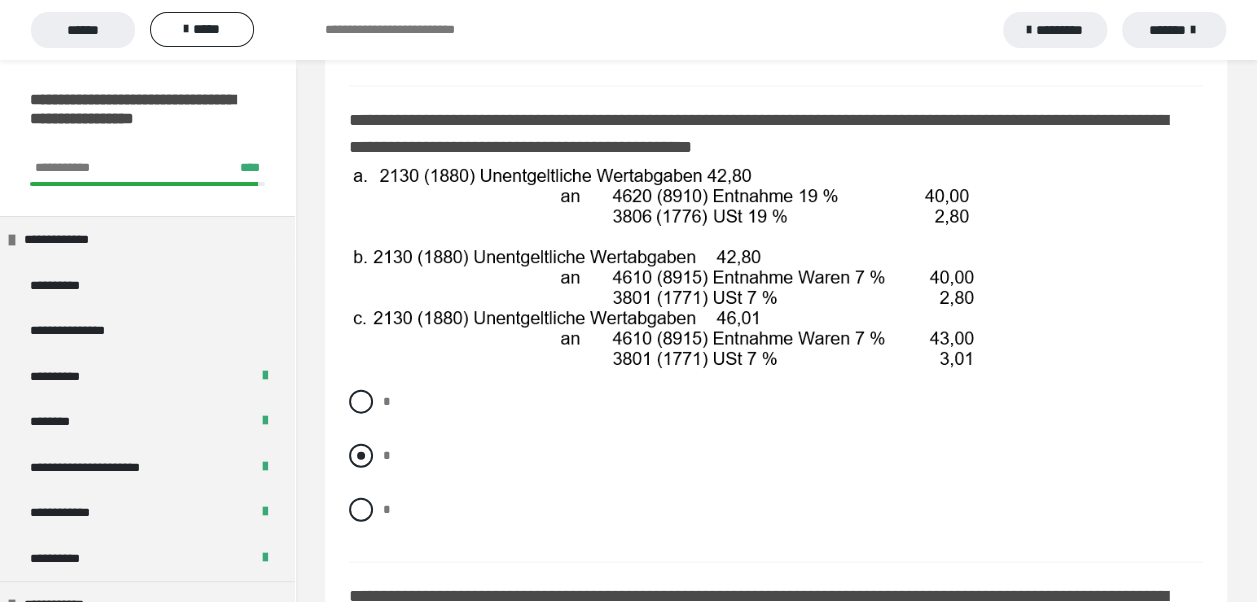 click at bounding box center [361, 456] 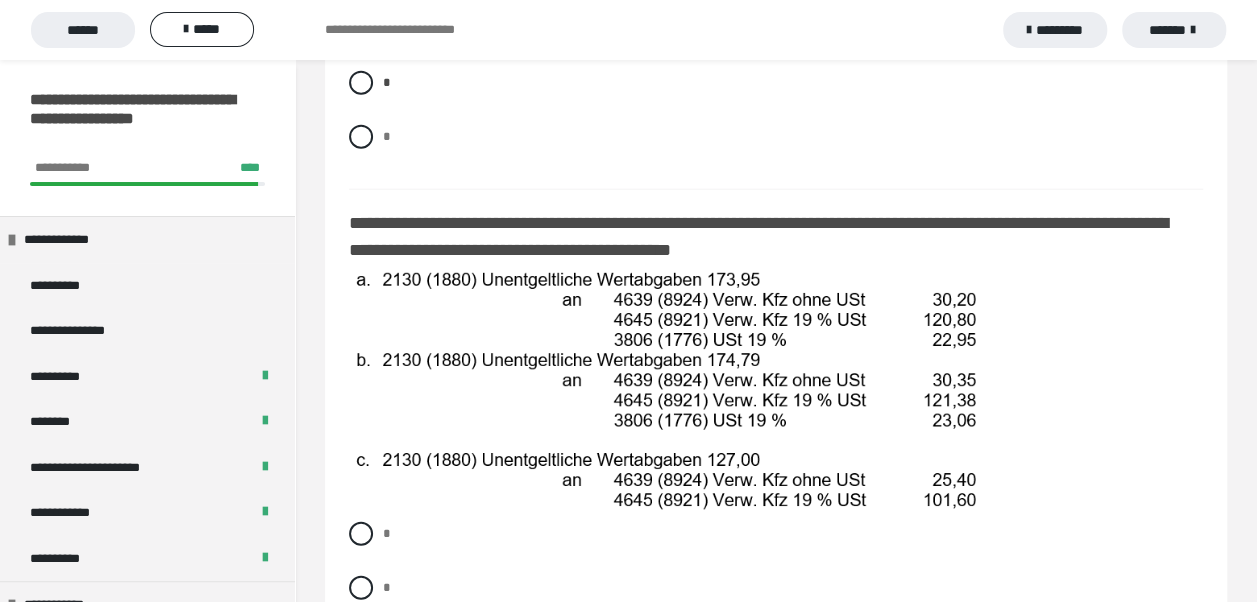 scroll, scrollTop: 2400, scrollLeft: 0, axis: vertical 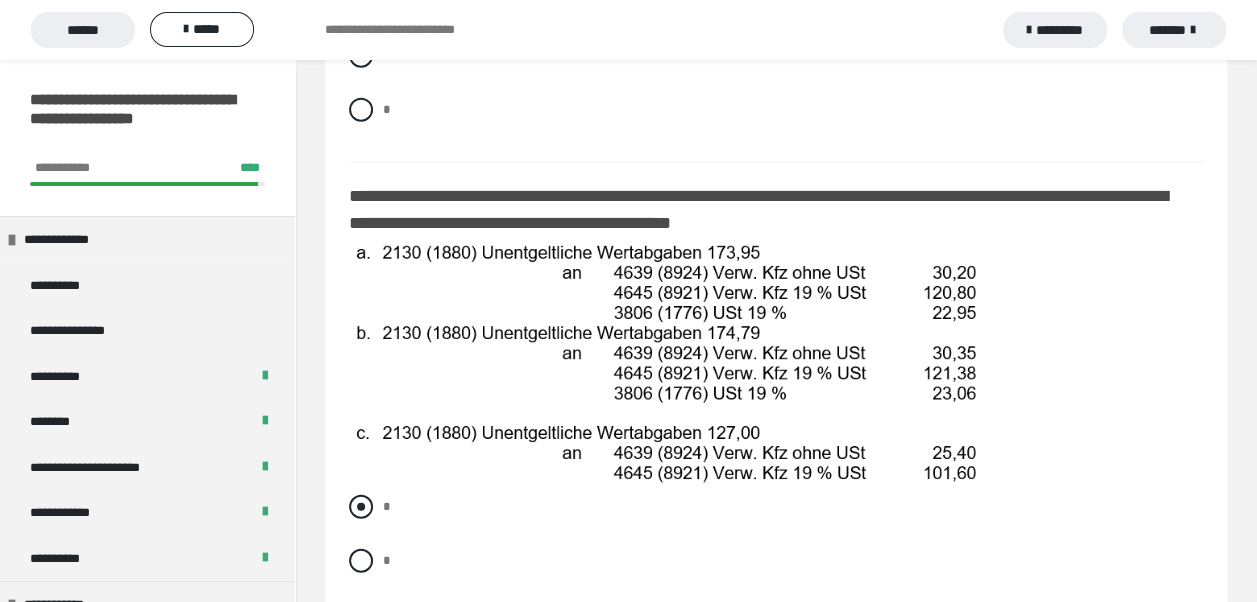 click at bounding box center (361, 507) 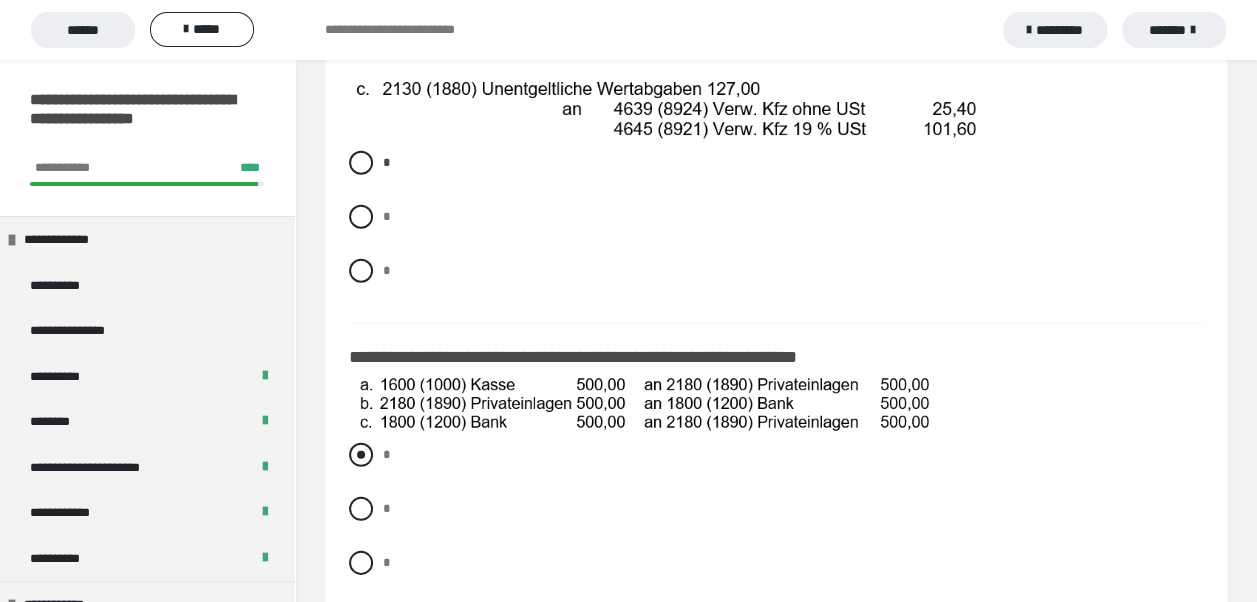 scroll, scrollTop: 2800, scrollLeft: 0, axis: vertical 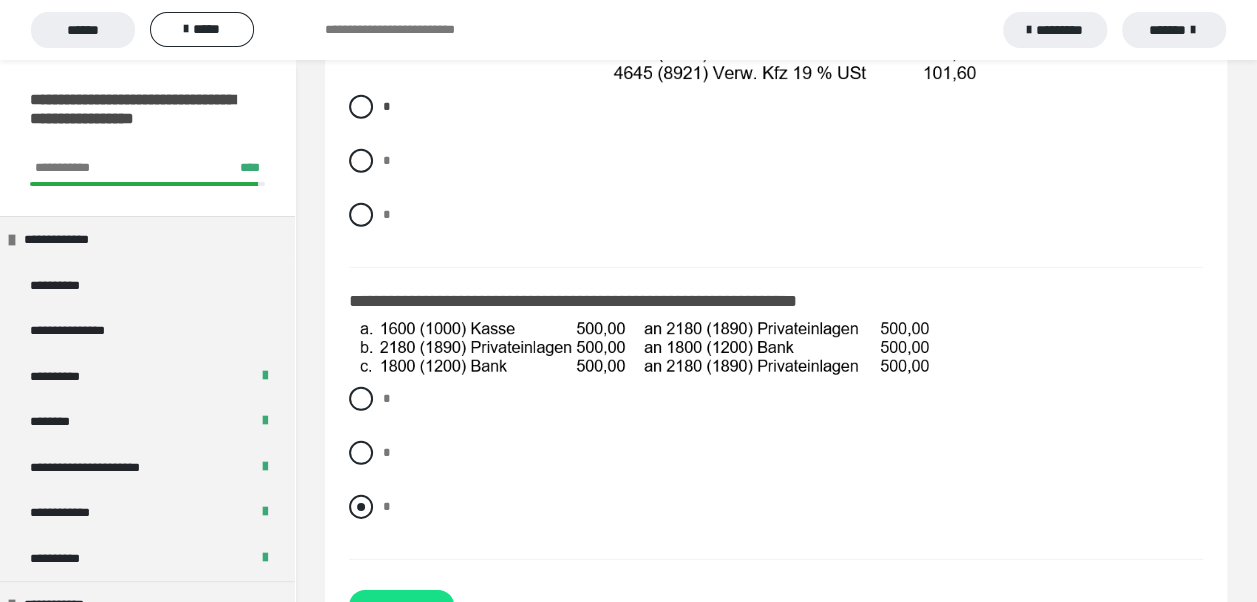 click at bounding box center (361, 507) 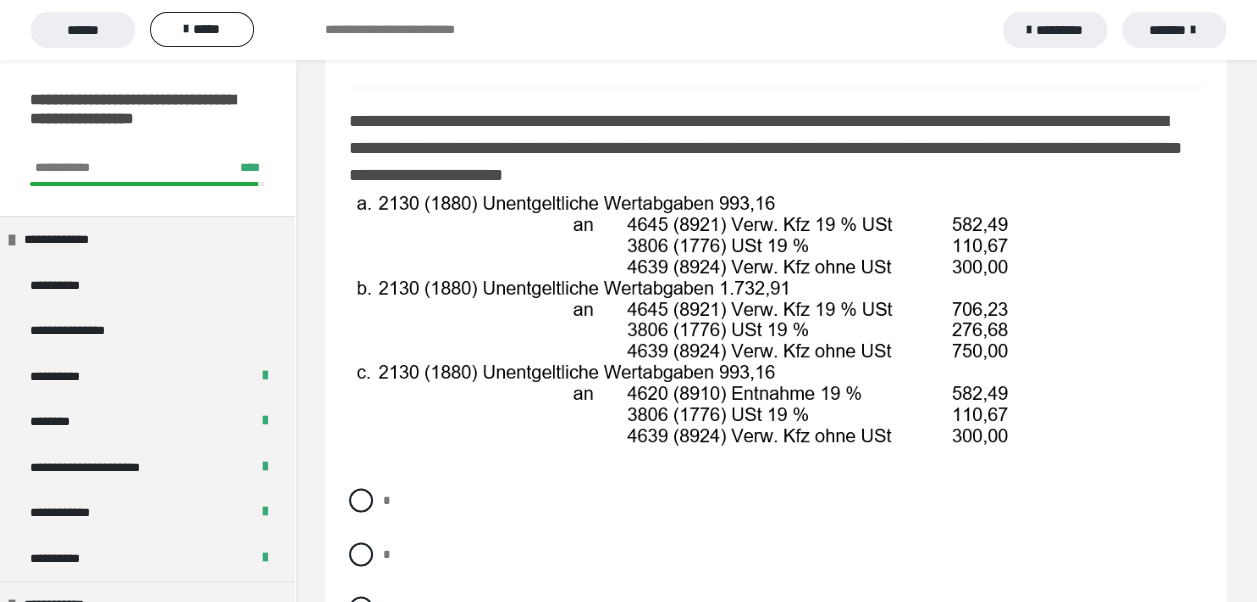 scroll, scrollTop: 1400, scrollLeft: 0, axis: vertical 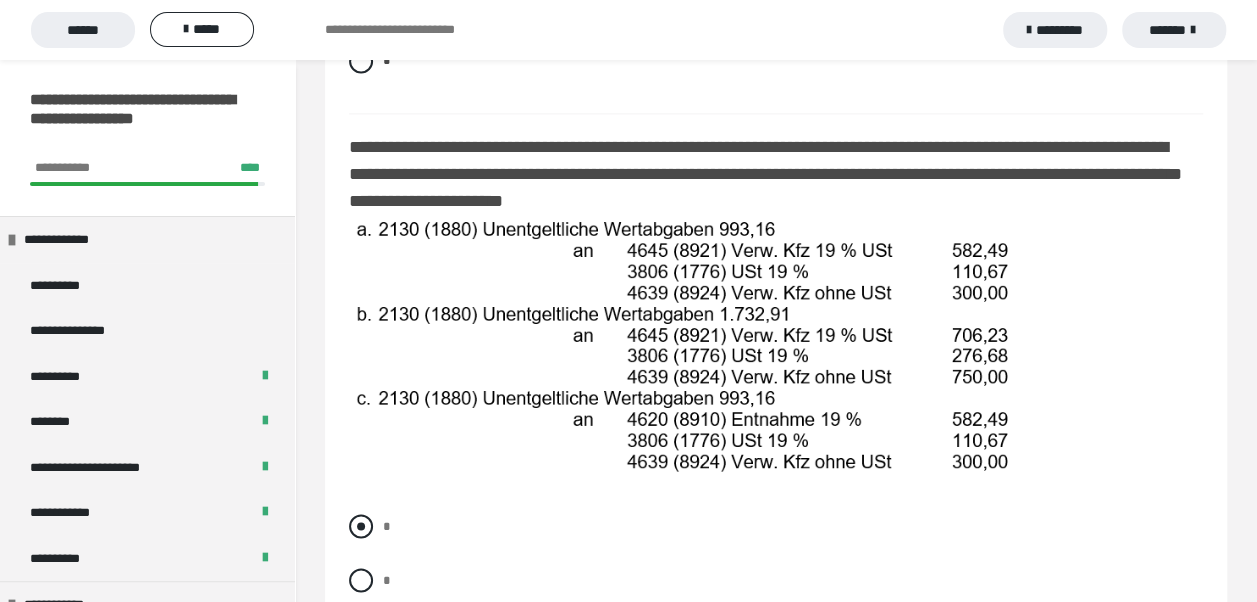 click at bounding box center (361, 526) 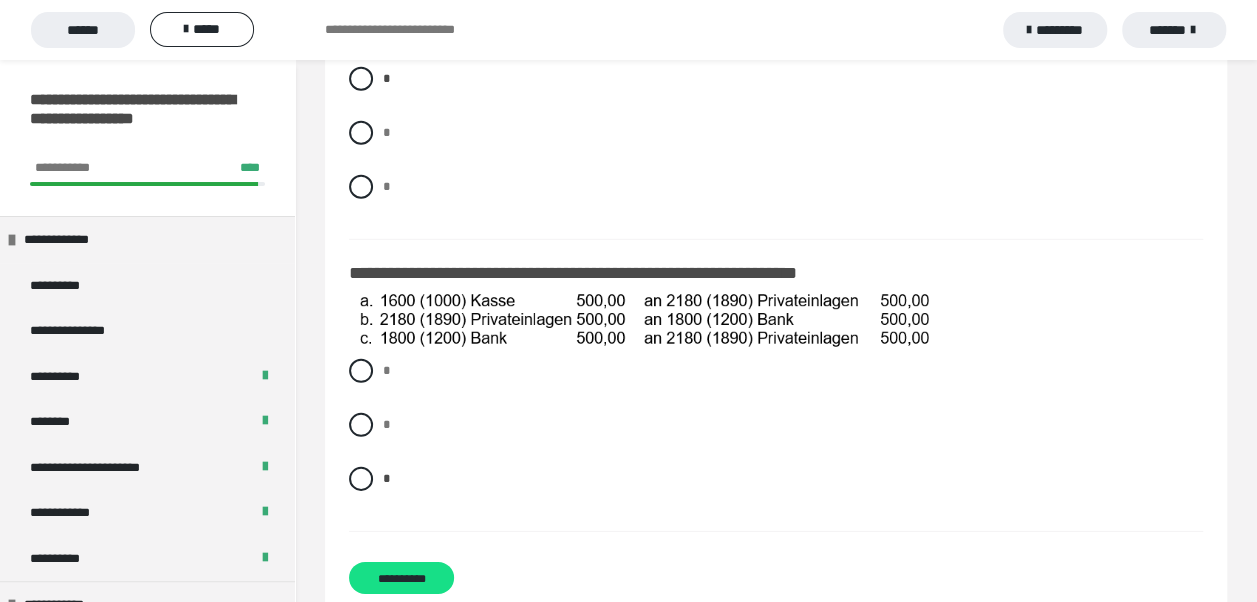scroll, scrollTop: 2877, scrollLeft: 0, axis: vertical 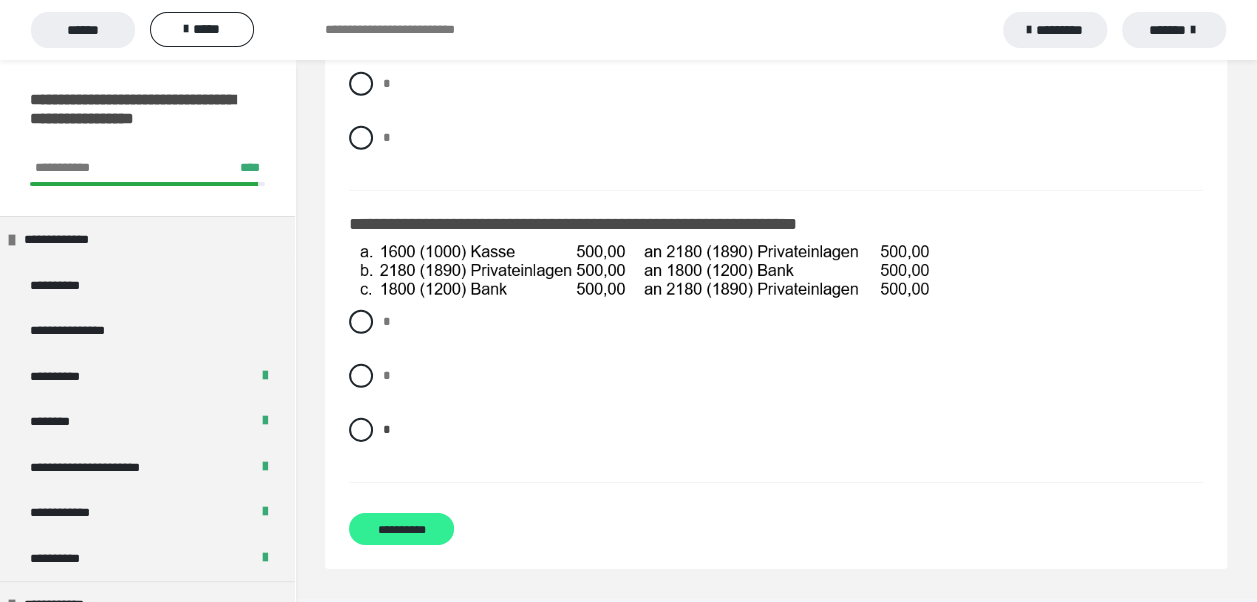 click on "**********" at bounding box center [401, 529] 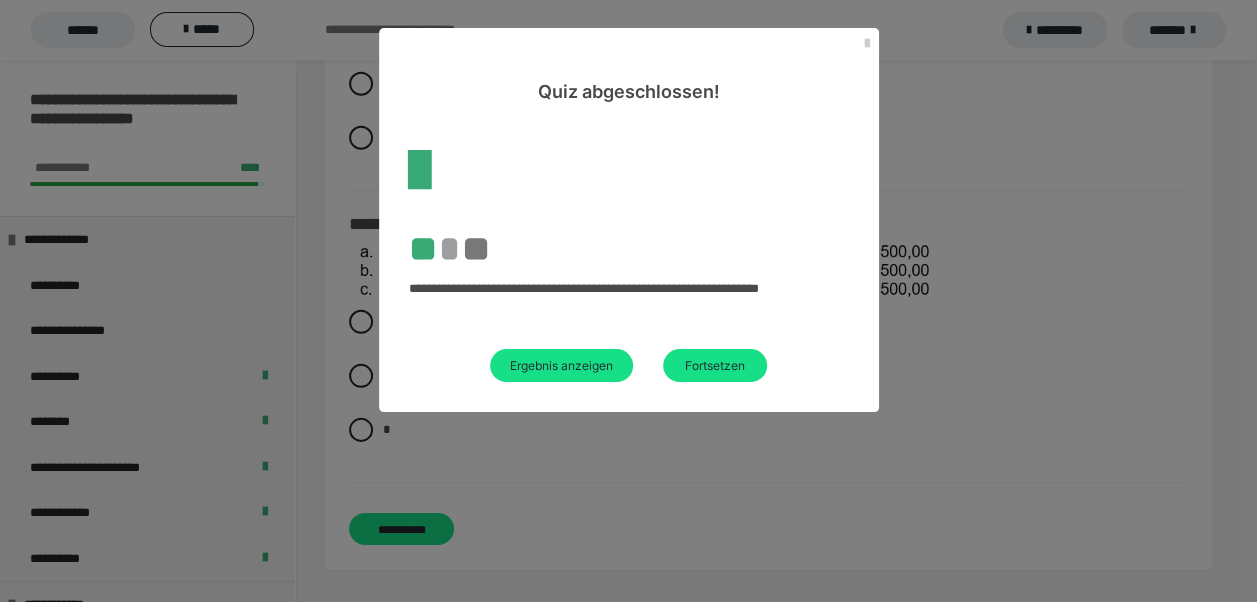 scroll, scrollTop: 60, scrollLeft: 0, axis: vertical 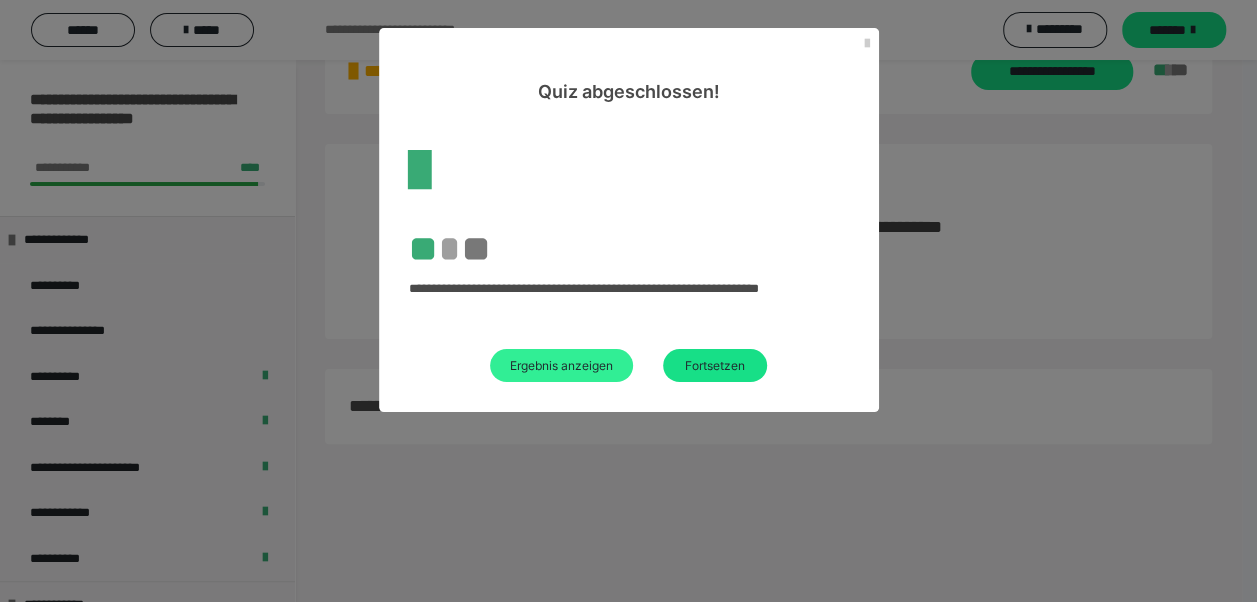 click on "Ergebnis anzeigen" at bounding box center (561, 365) 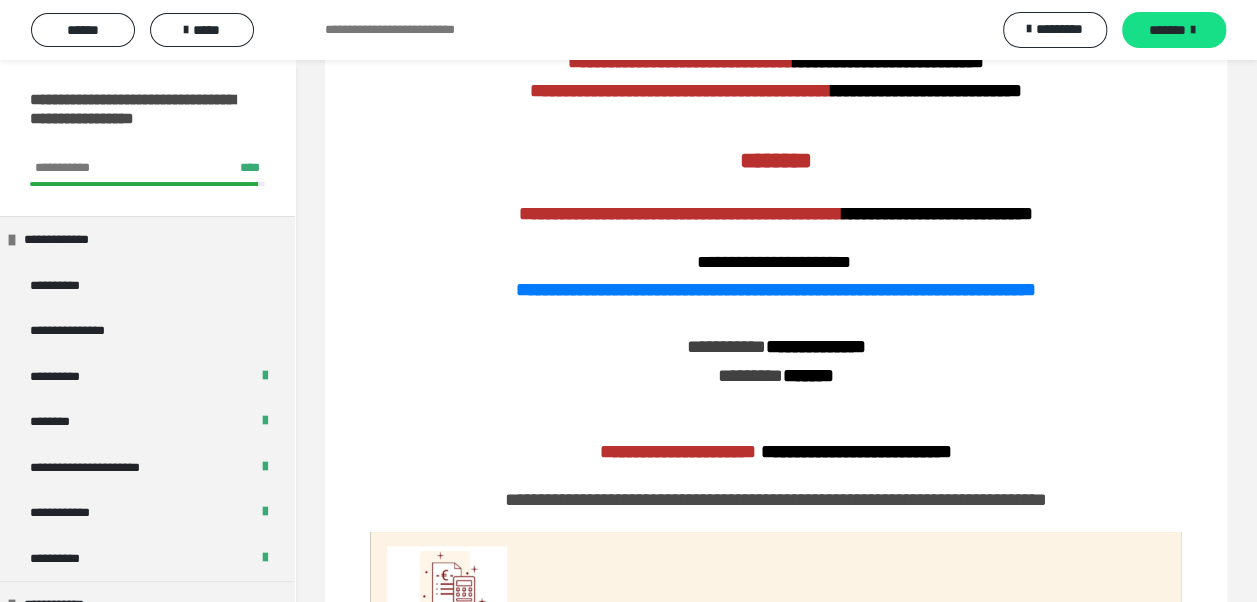 scroll, scrollTop: 3400, scrollLeft: 0, axis: vertical 